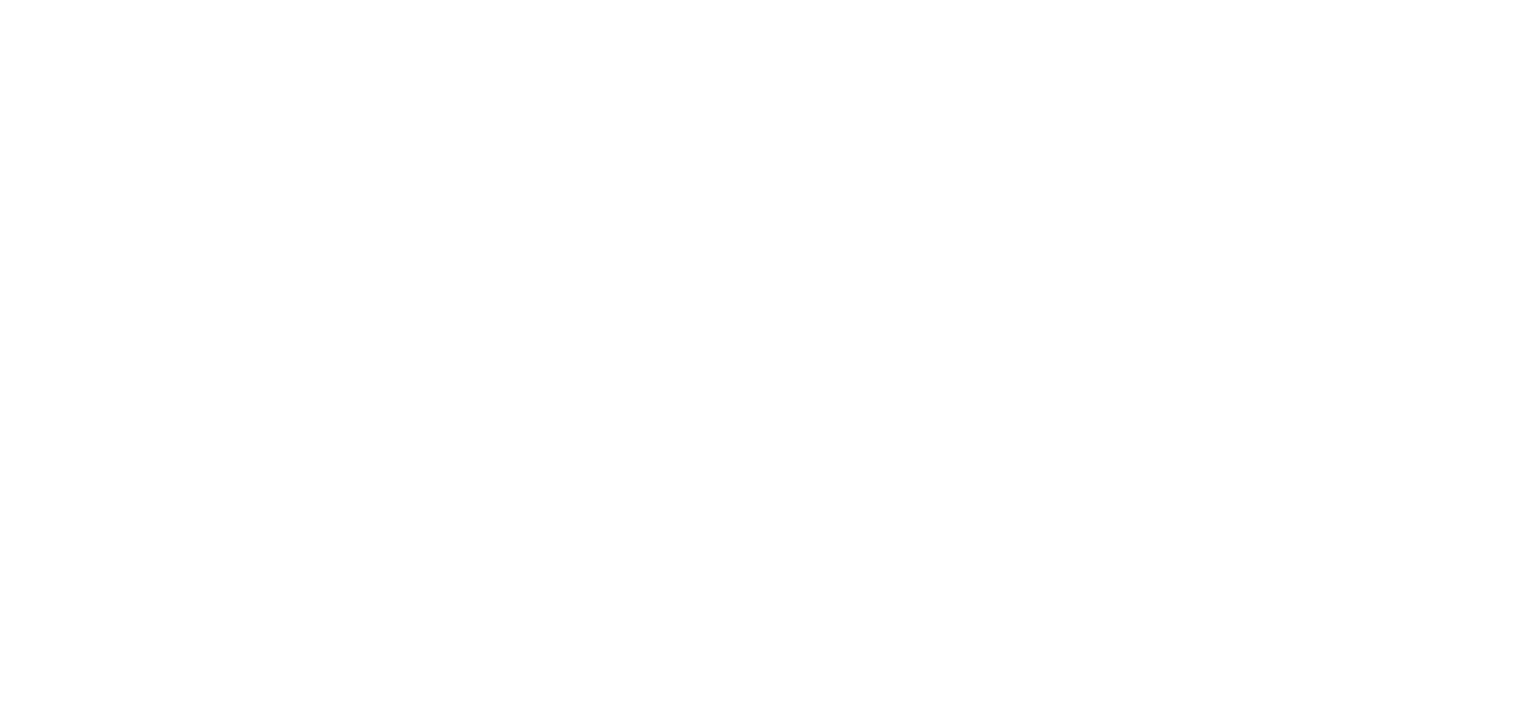 scroll, scrollTop: 0, scrollLeft: 0, axis: both 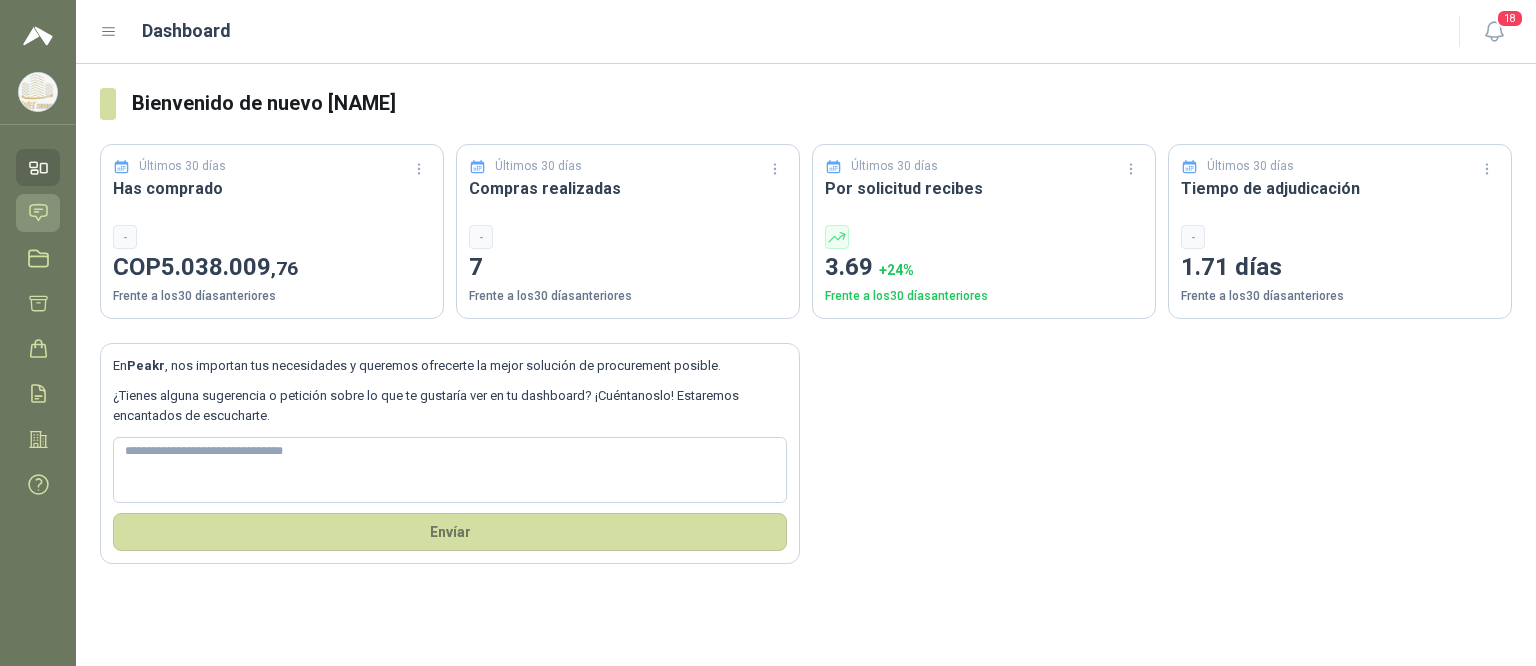 click on "Solicitudes" at bounding box center [38, 212] 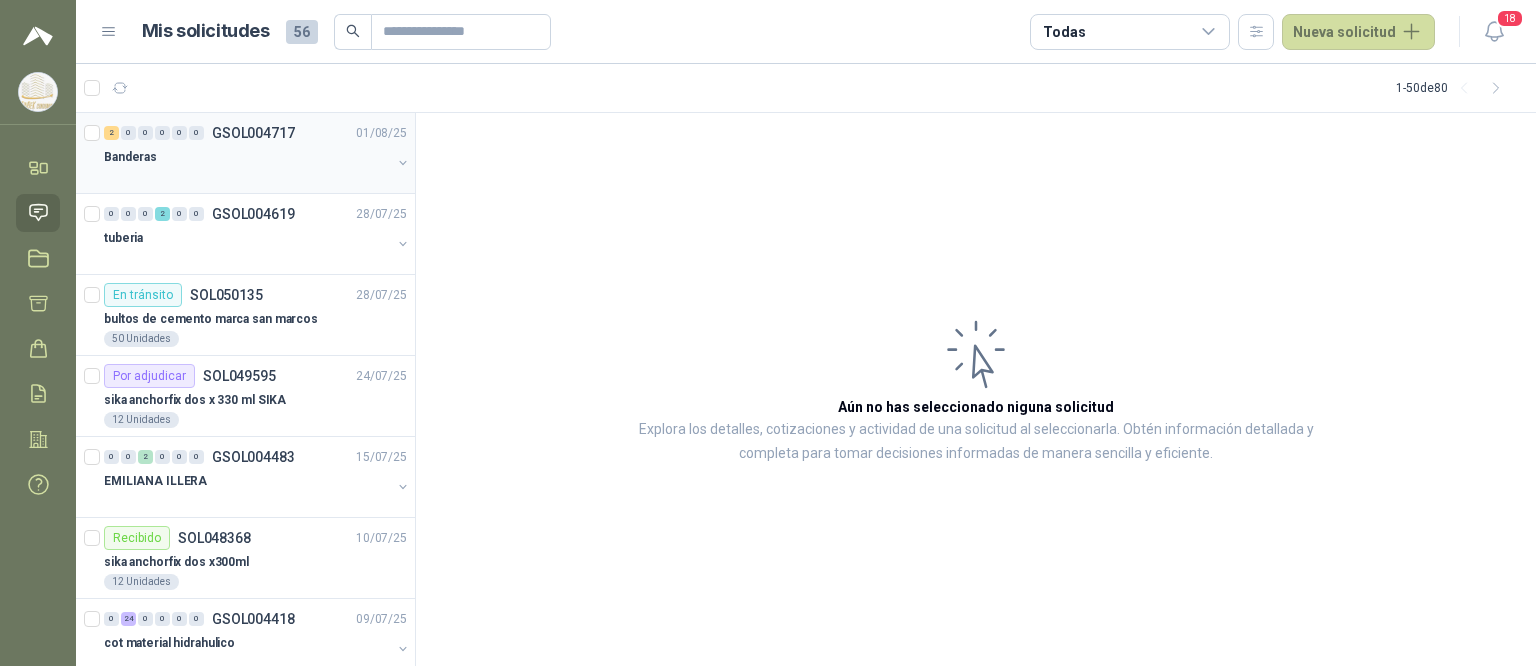 click on "Banderas" at bounding box center (247, 157) 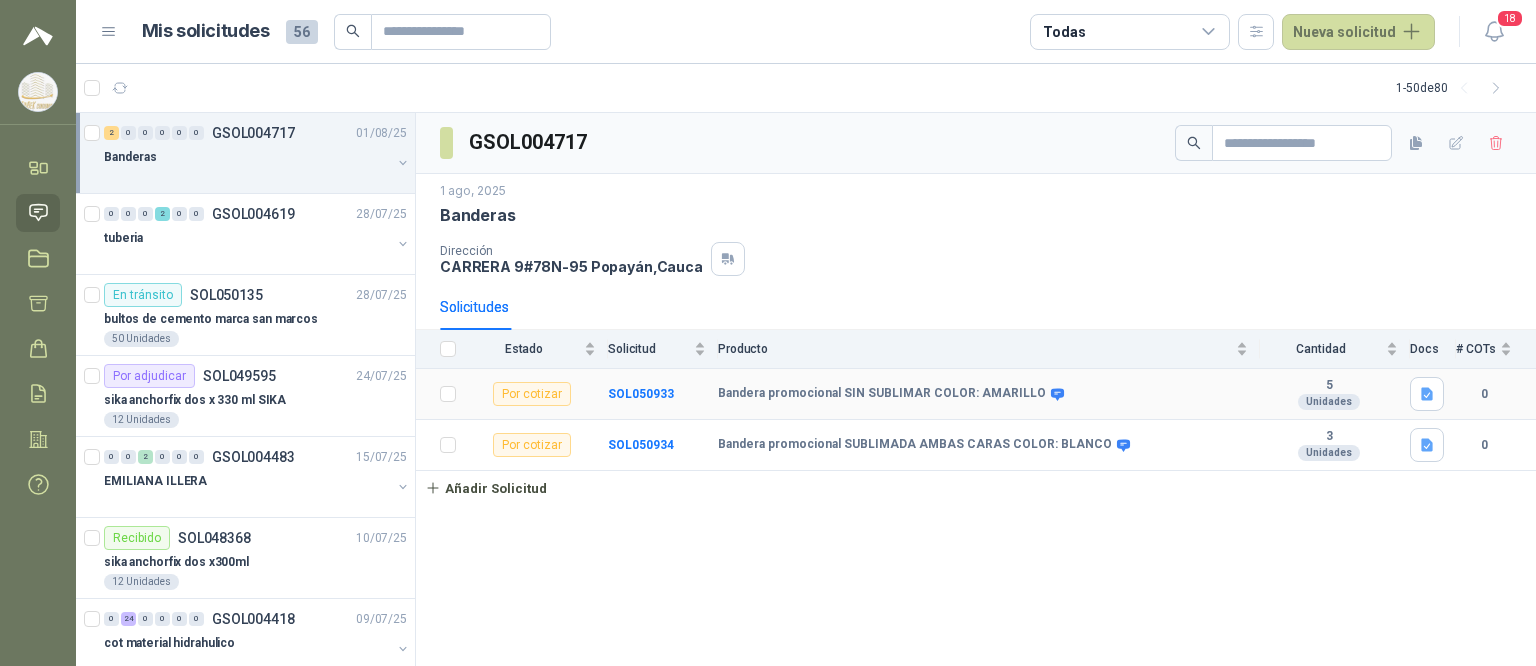 click on "Bandera promocional SIN SUBLIMAR COLOR: AMARILLO" at bounding box center (882, 394) 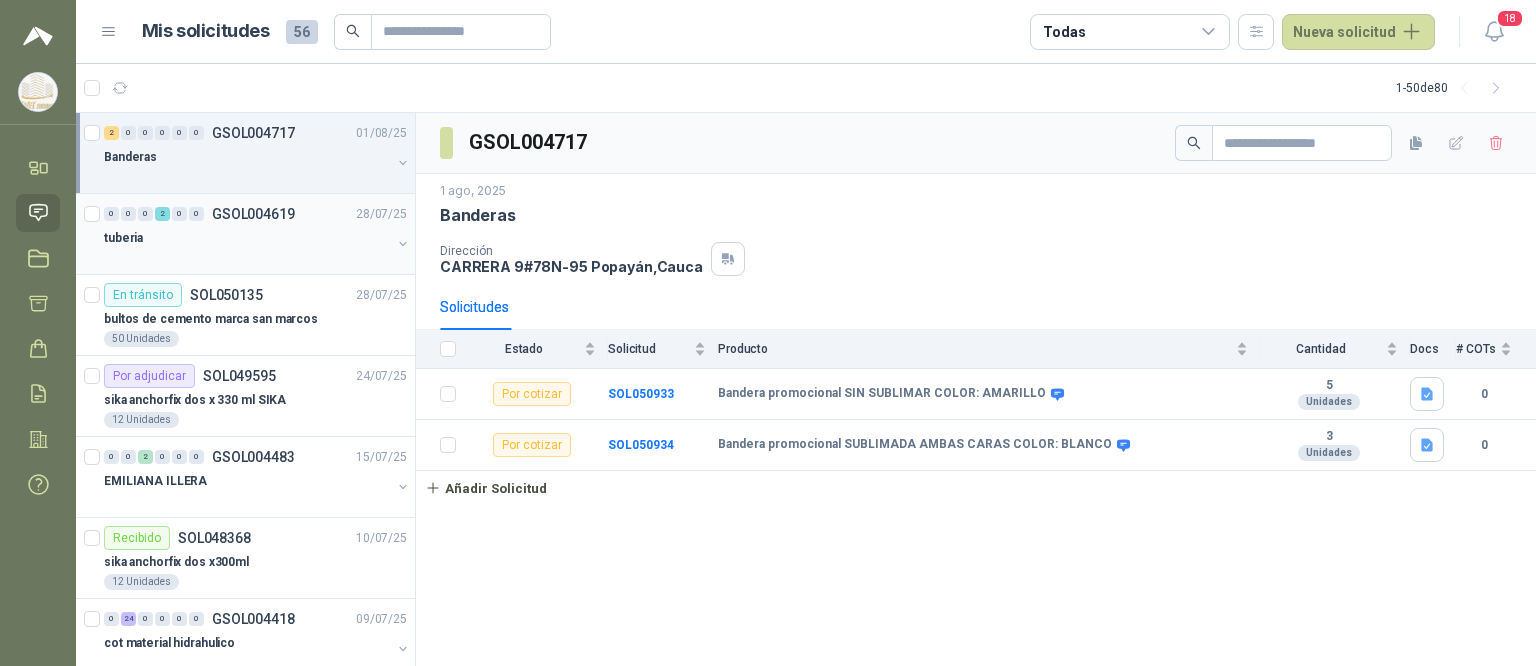 click on "tuberia" at bounding box center [247, 238] 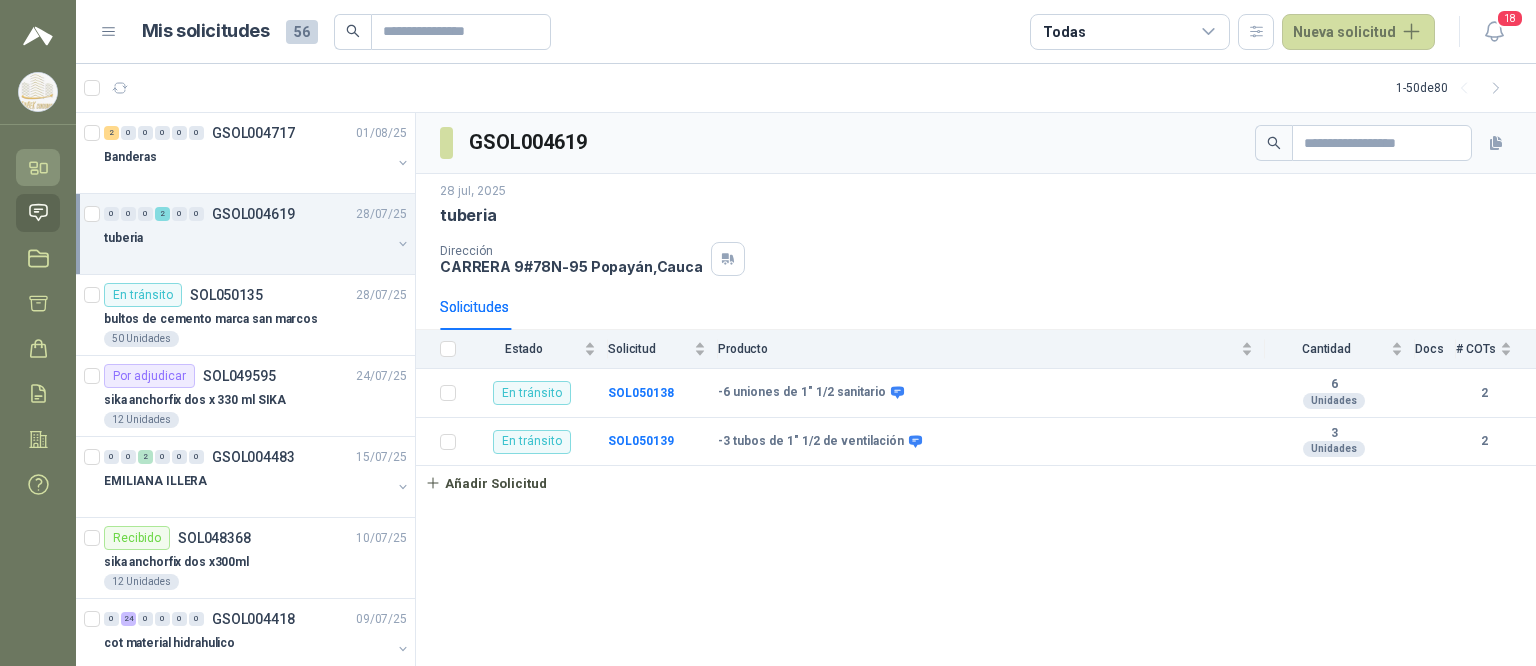 click 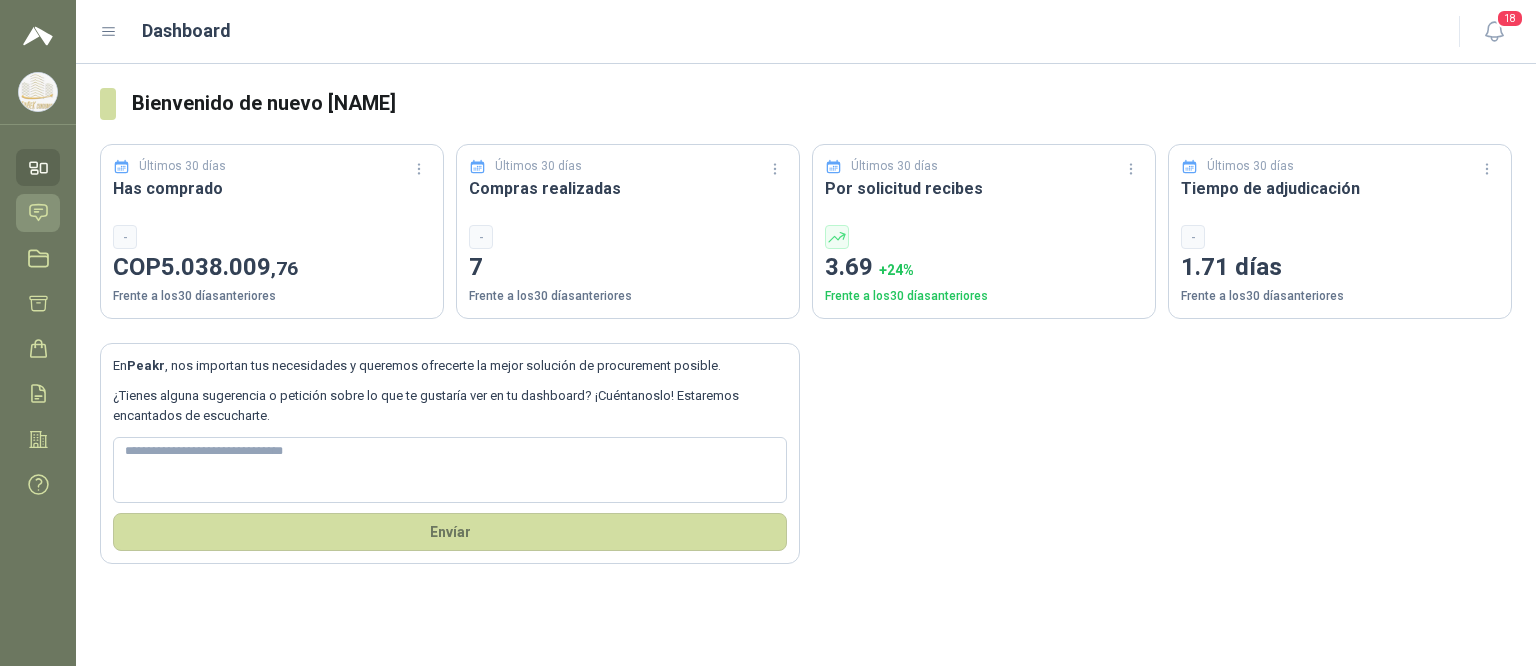 click 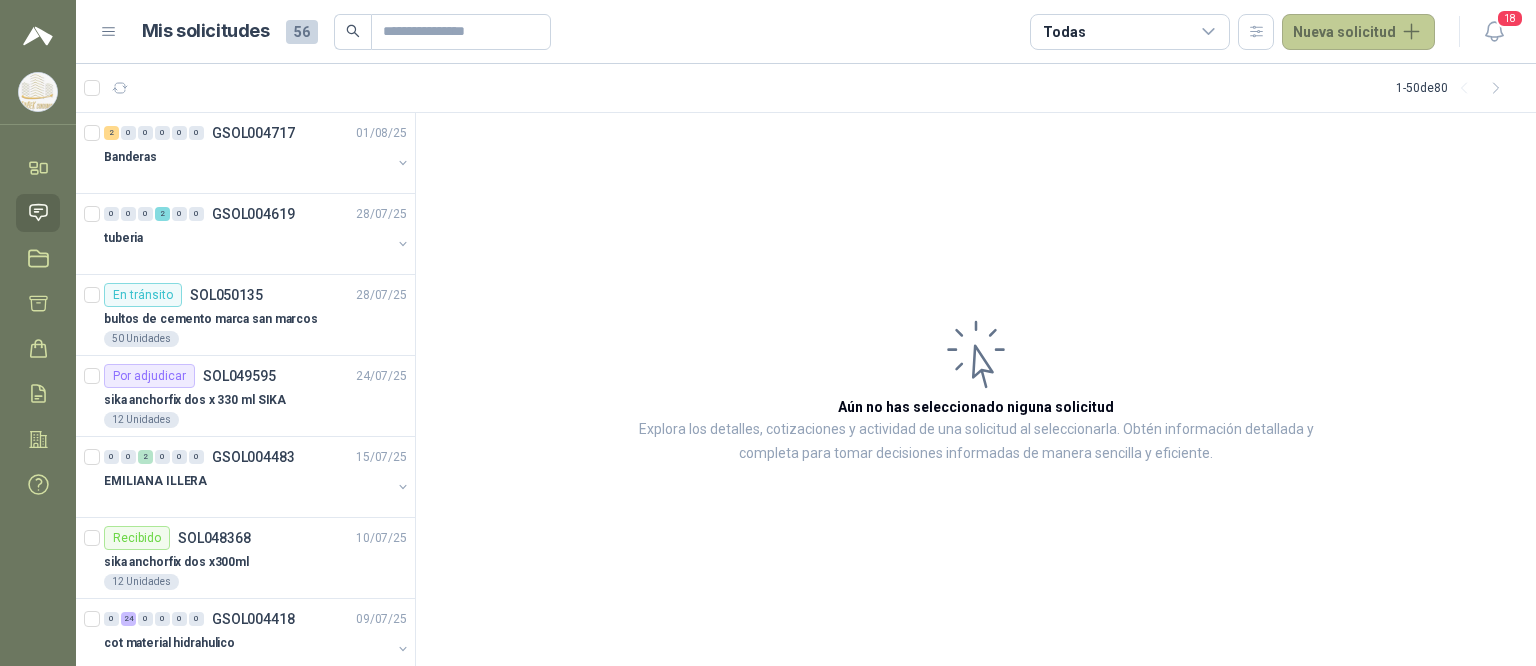 click on "Nueva solicitud" at bounding box center [1358, 32] 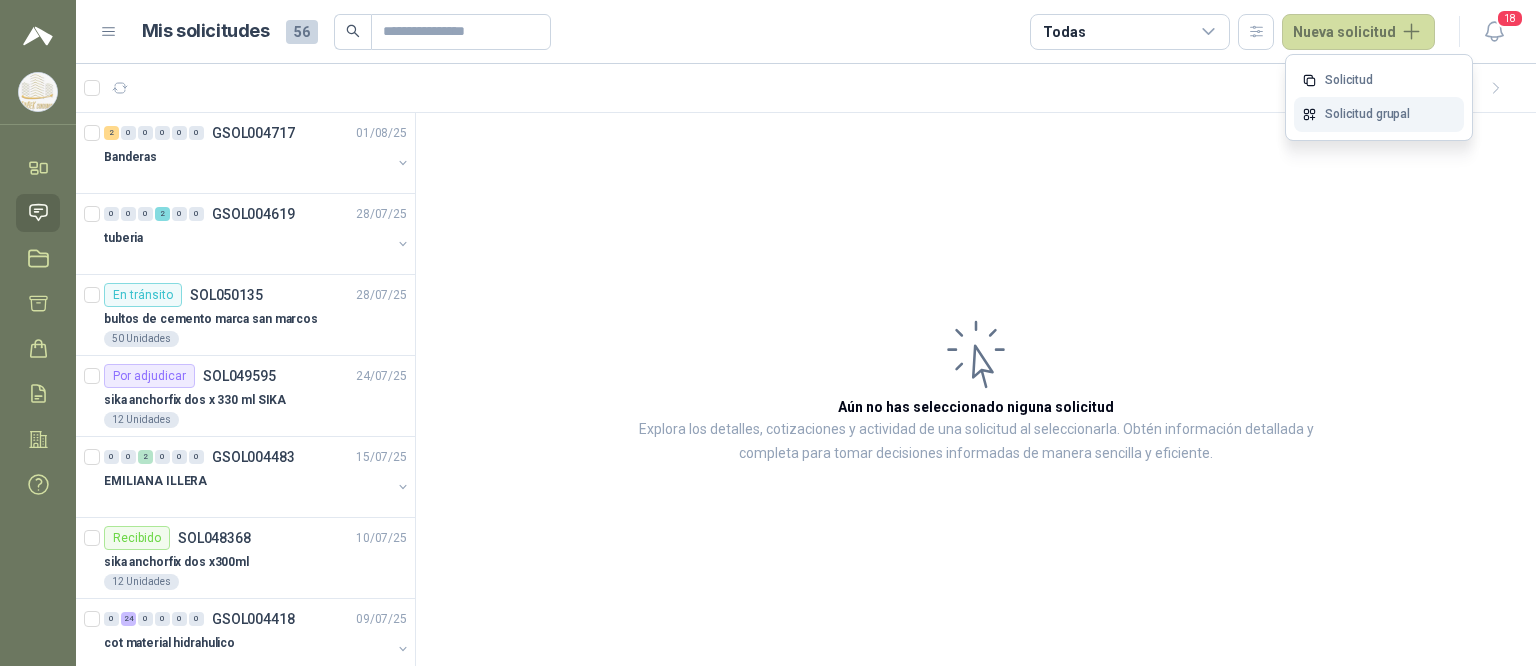 click on "Solicitud grupal" at bounding box center [1379, 114] 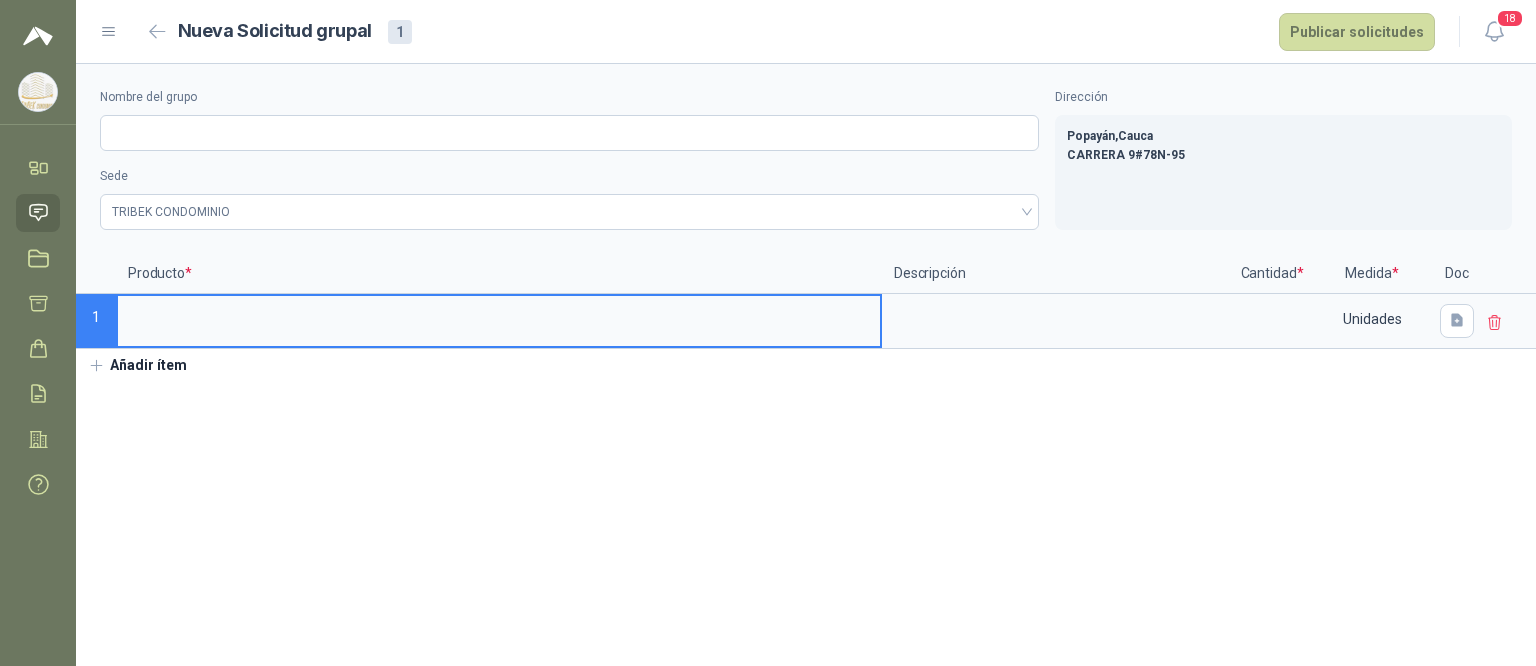 click at bounding box center (499, 315) 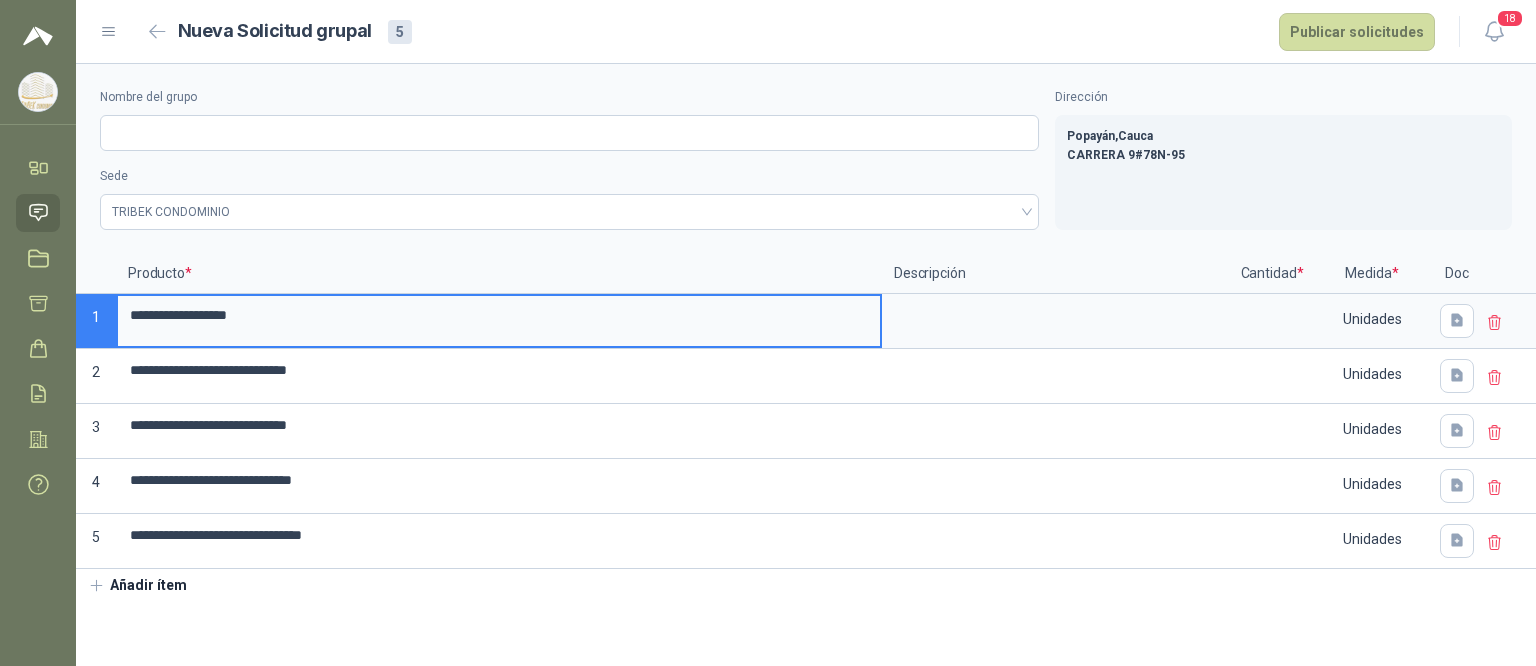 type 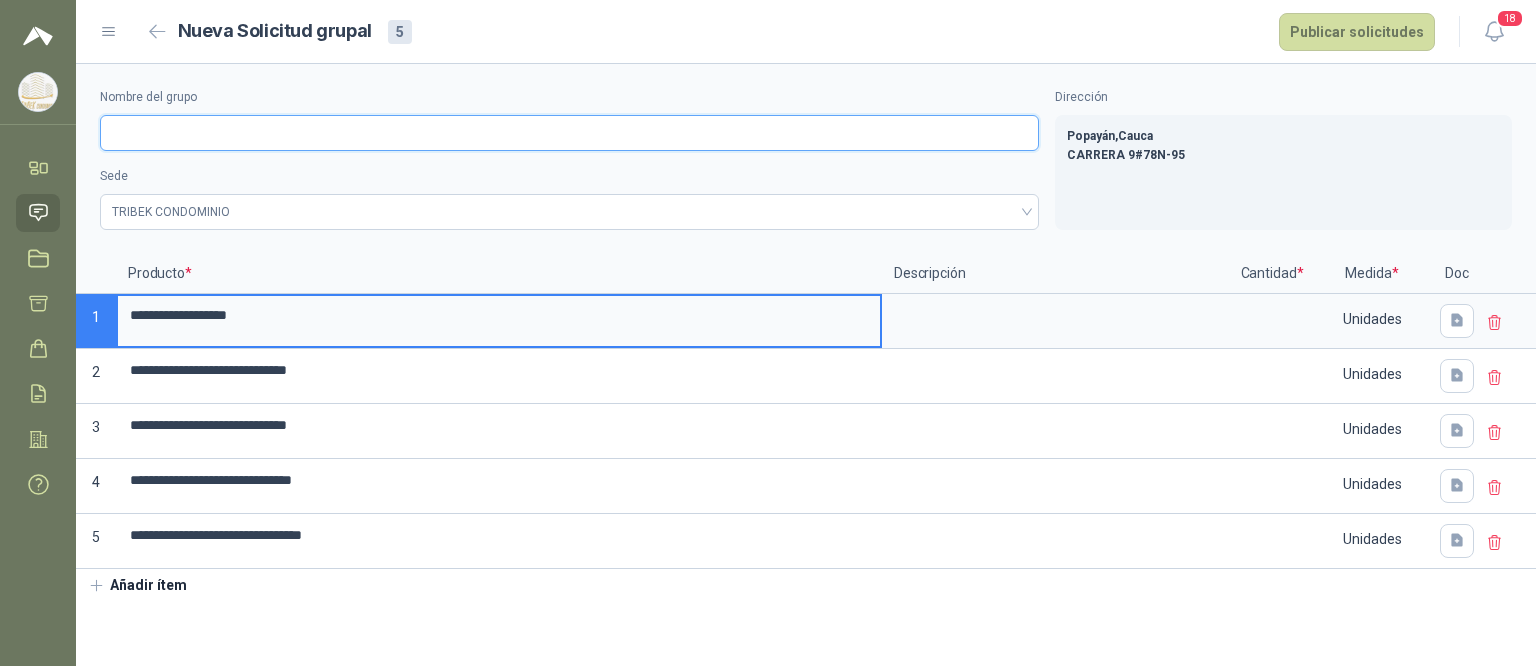 click on "Nombre del grupo" at bounding box center [569, 133] 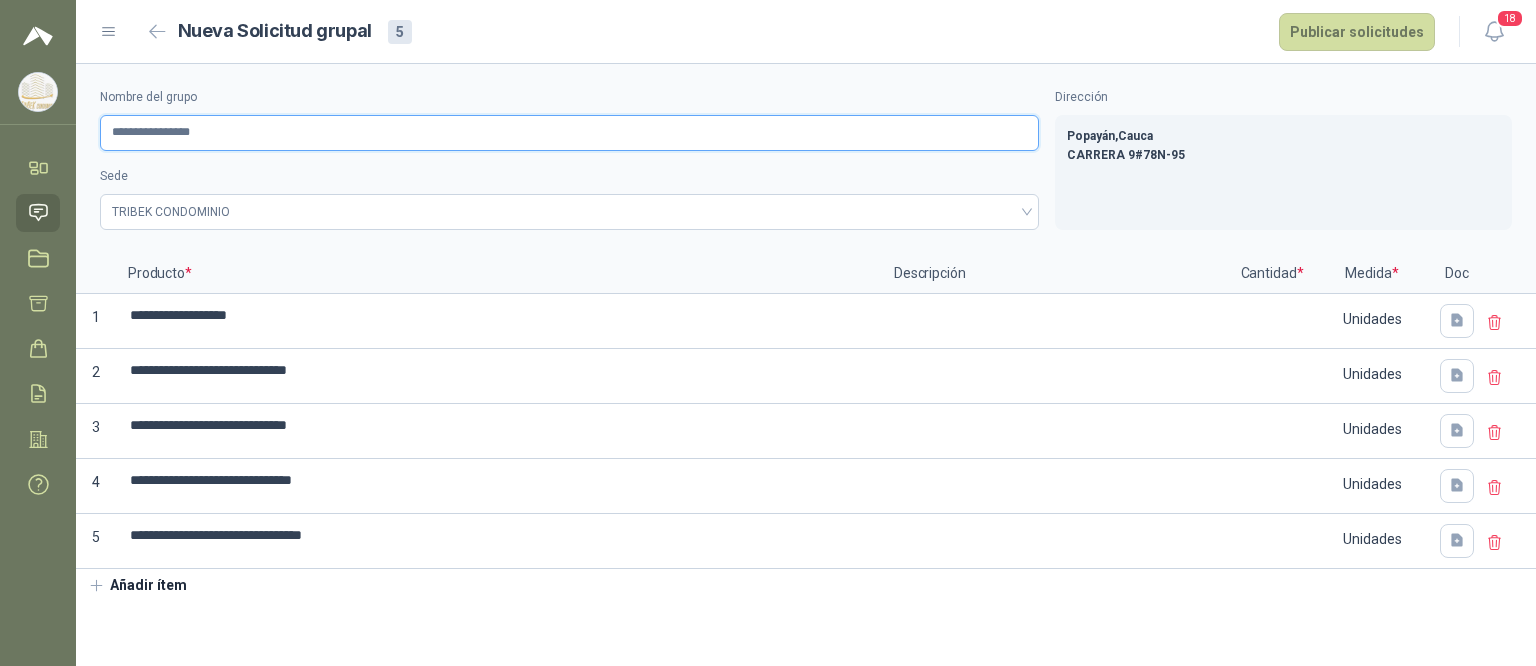 click on "**********" at bounding box center (569, 133) 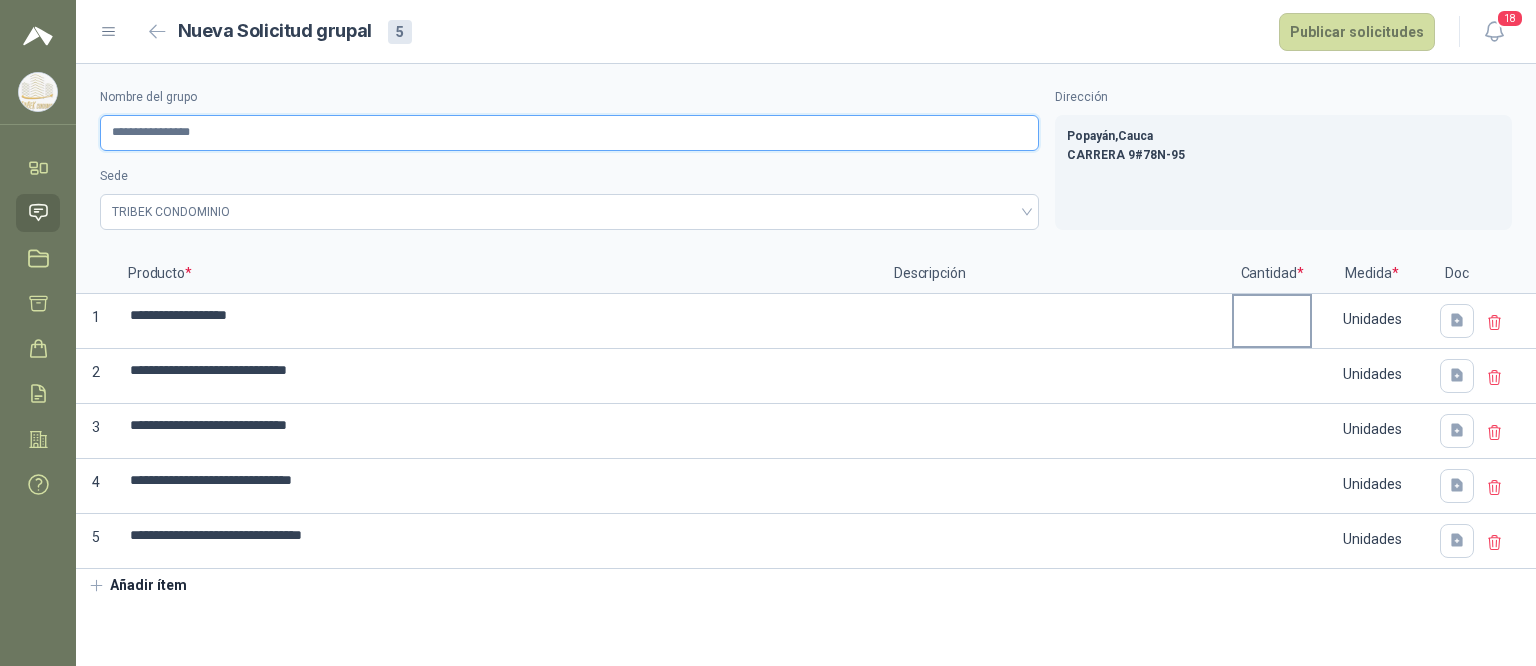 type on "**********" 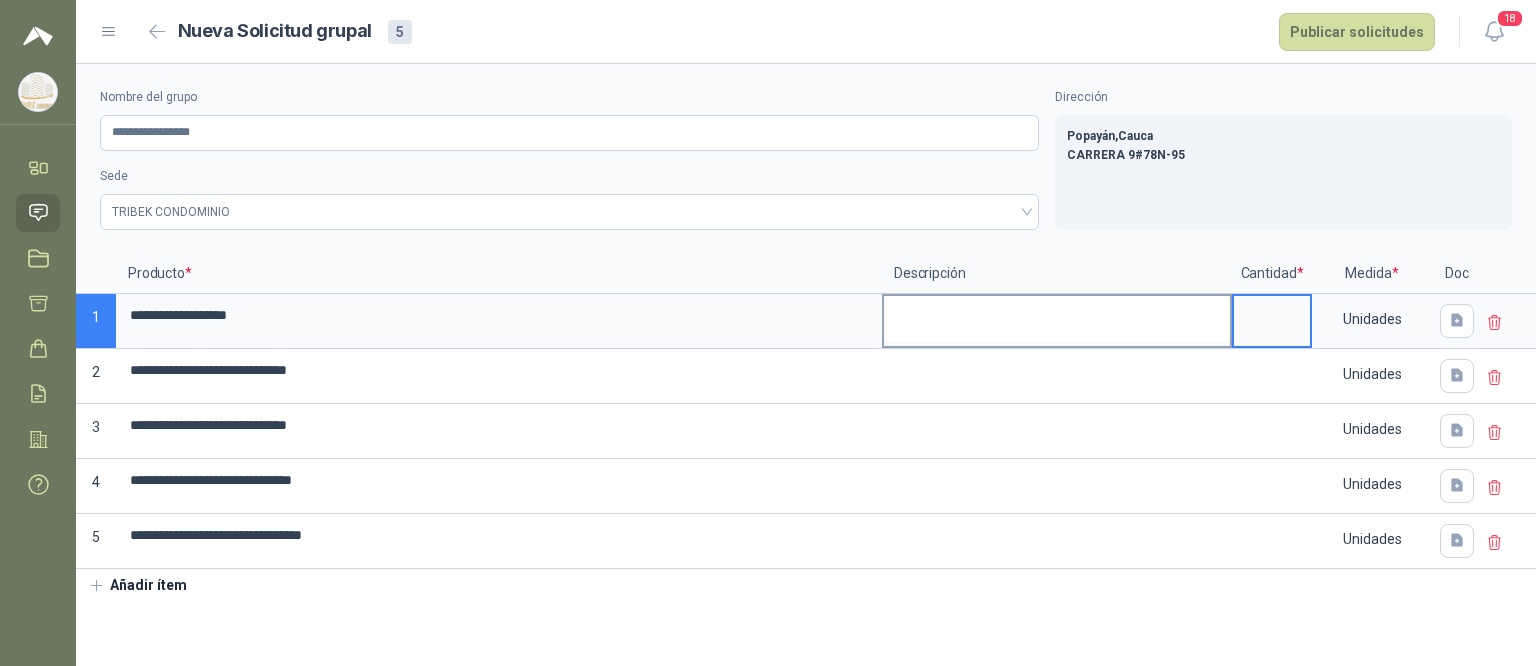 drag, startPoint x: 1276, startPoint y: 312, endPoint x: 1212, endPoint y: 331, distance: 66.760765 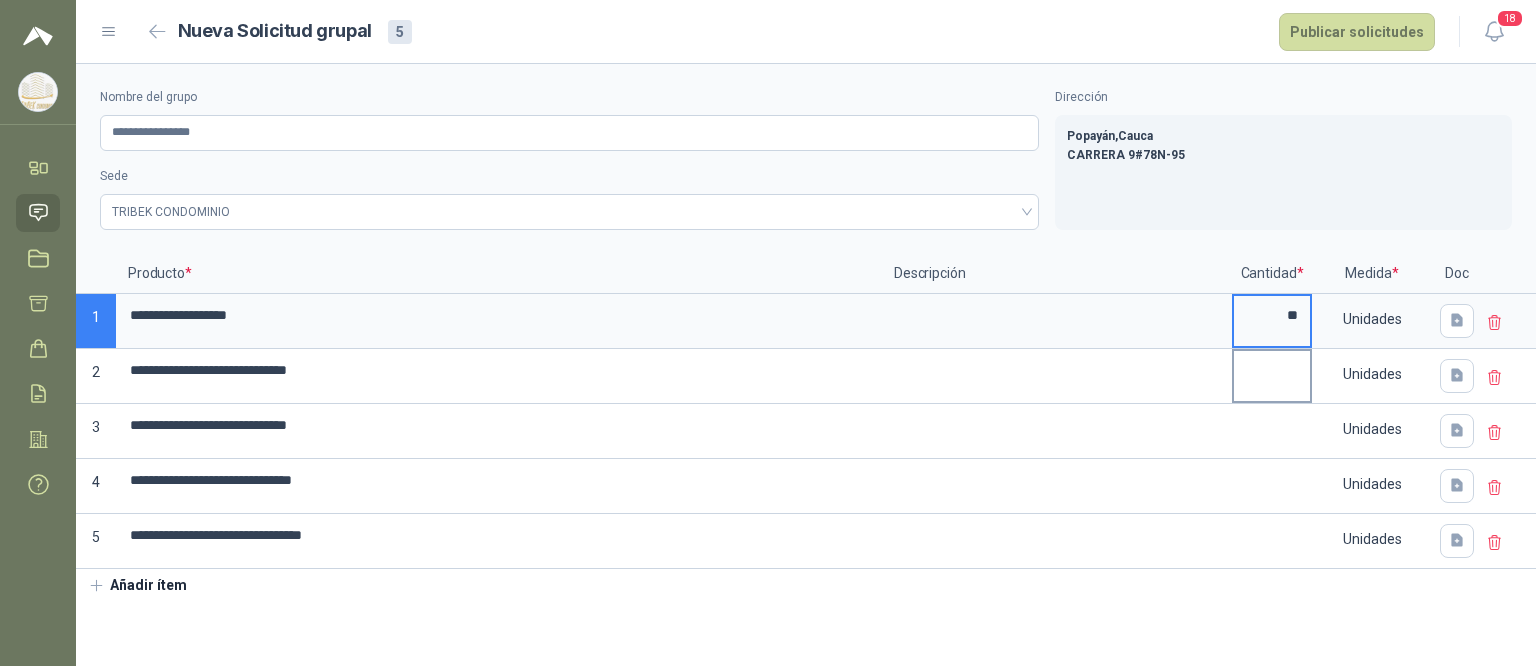 type on "**" 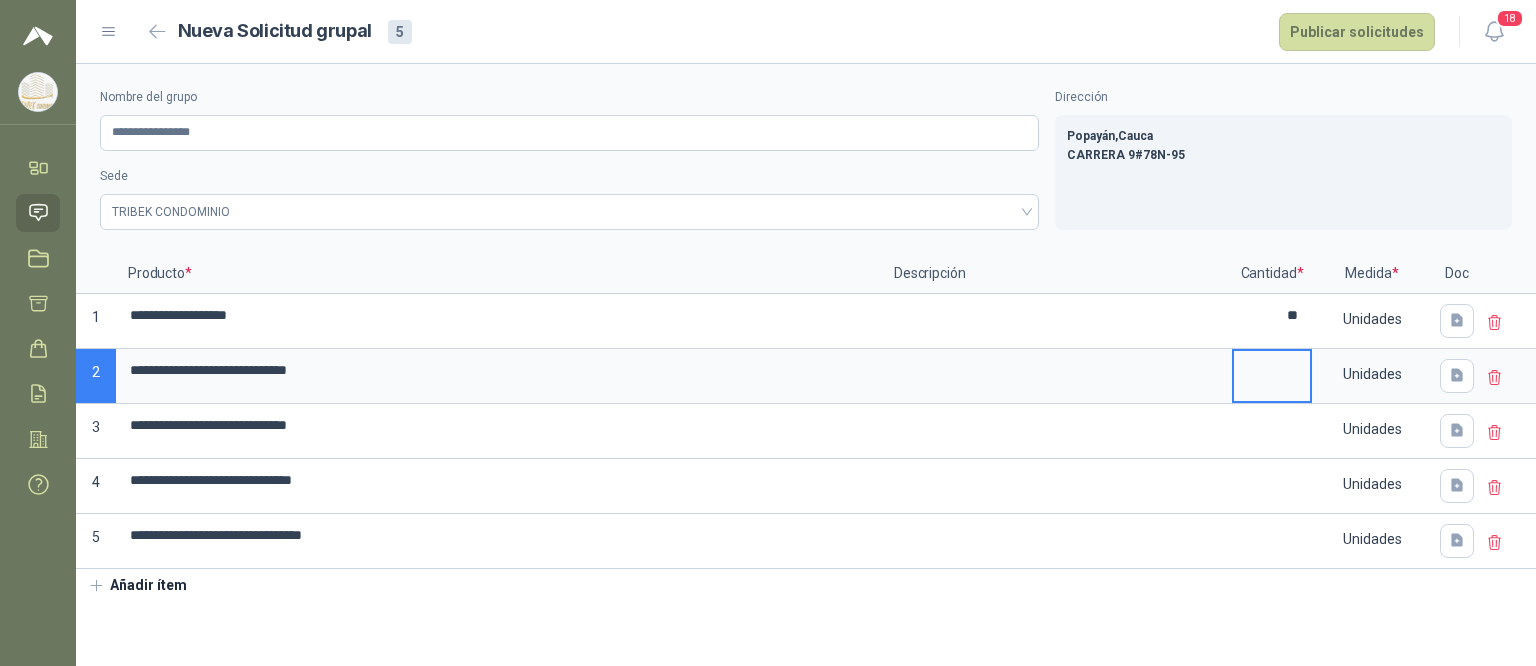 click at bounding box center (1272, 370) 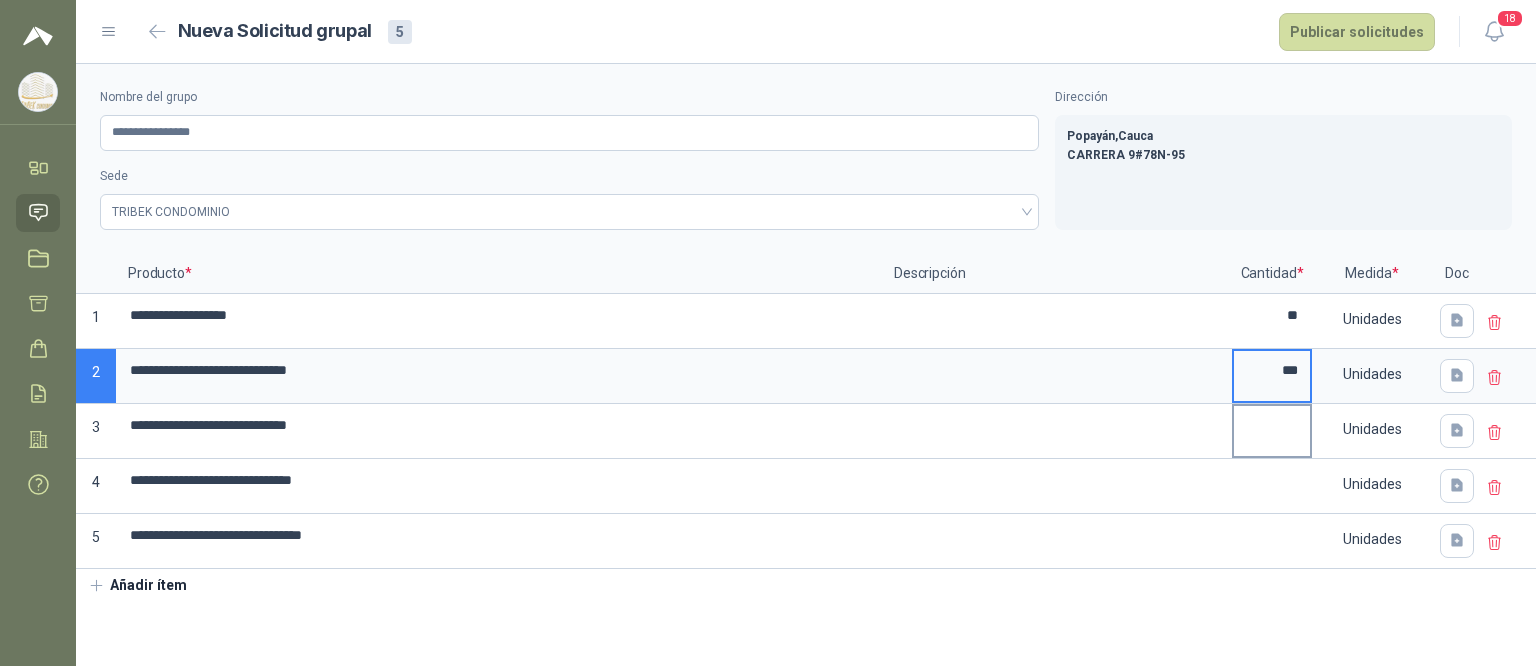 type on "***" 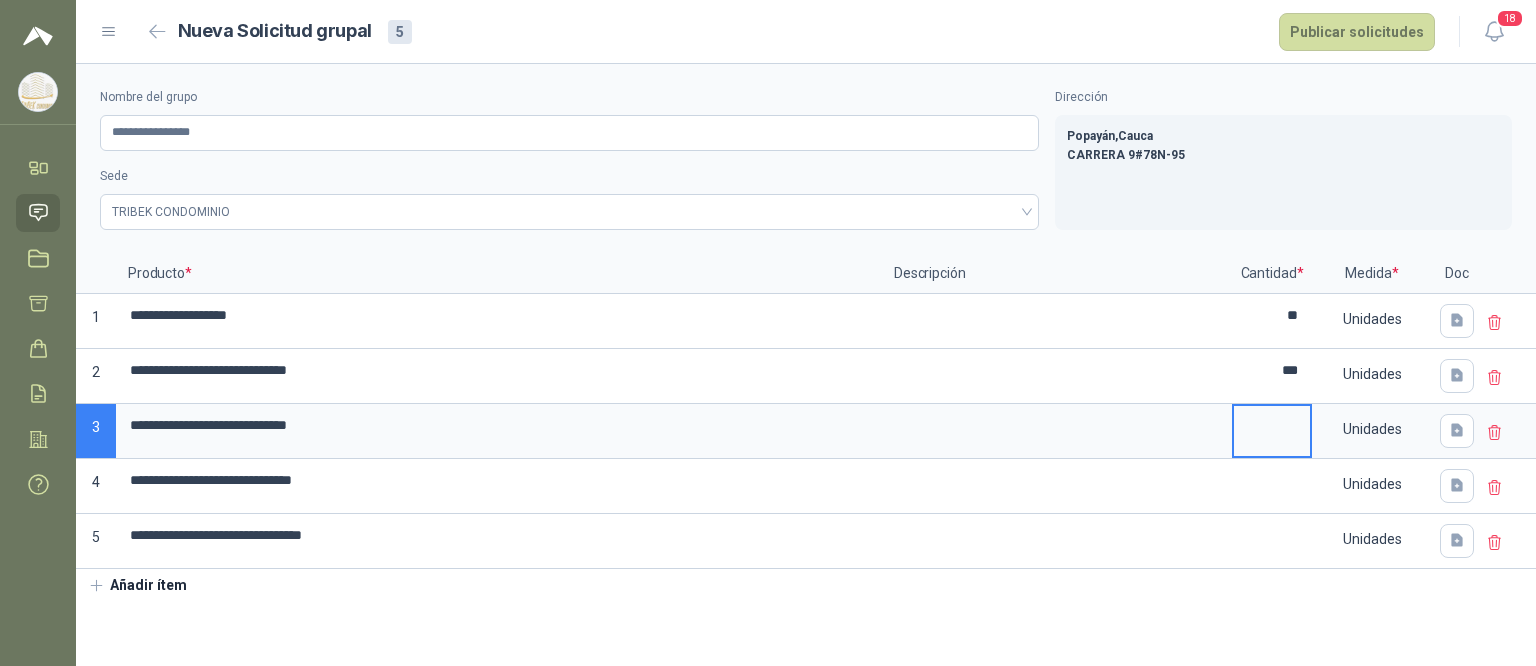 click at bounding box center (1272, 425) 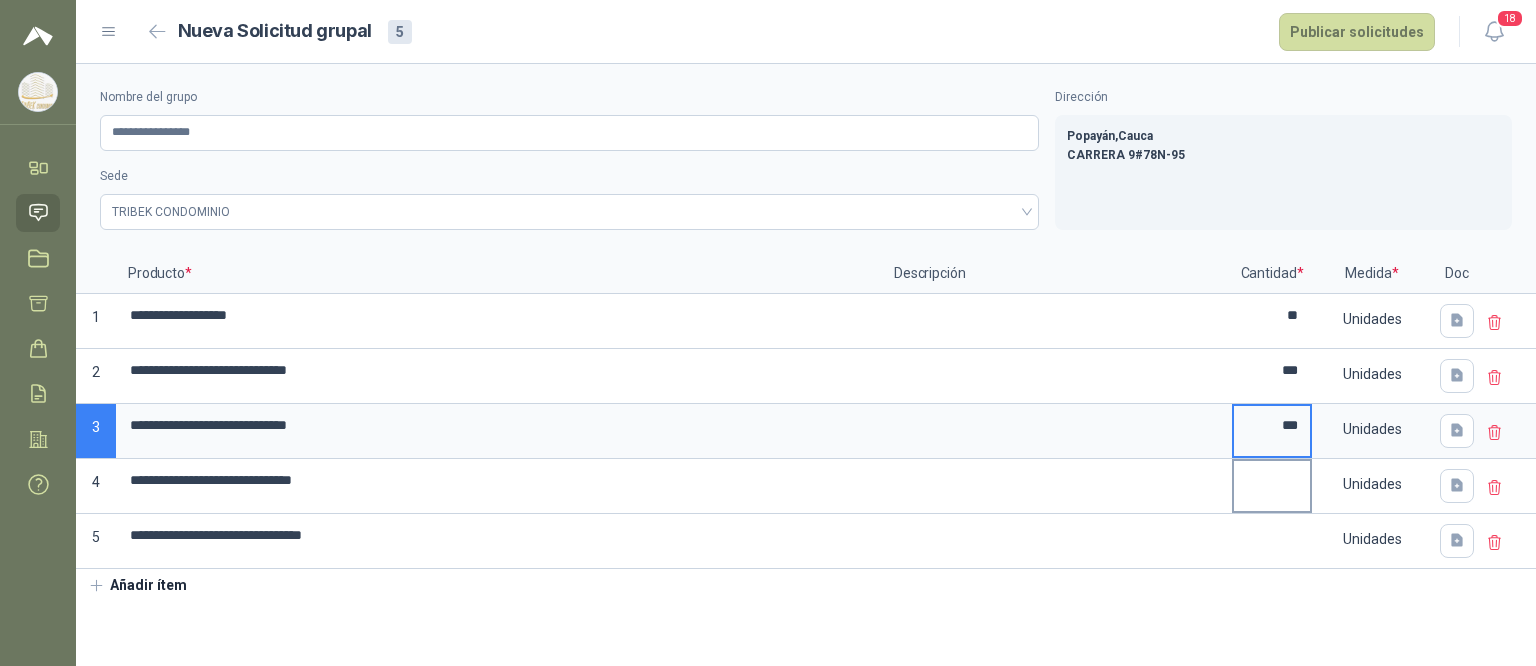 type on "***" 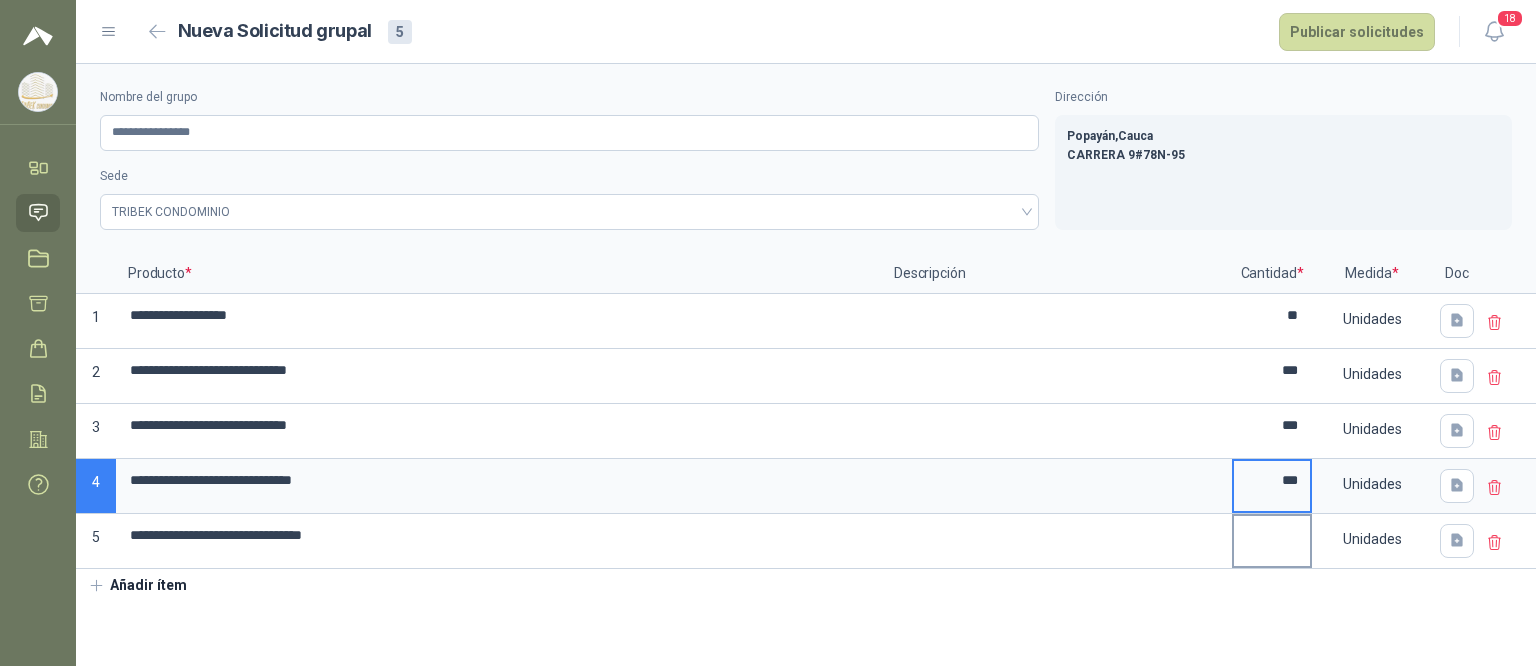 type on "***" 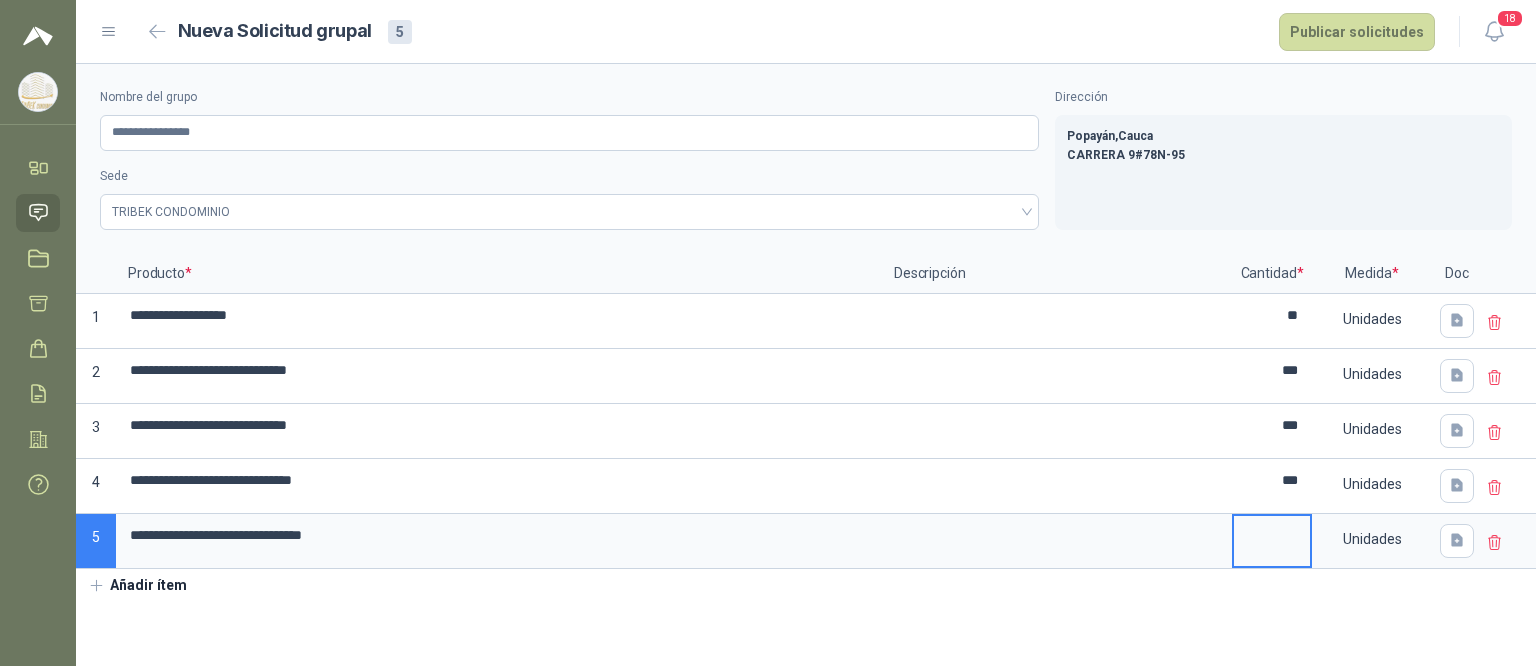 click at bounding box center (1272, 535) 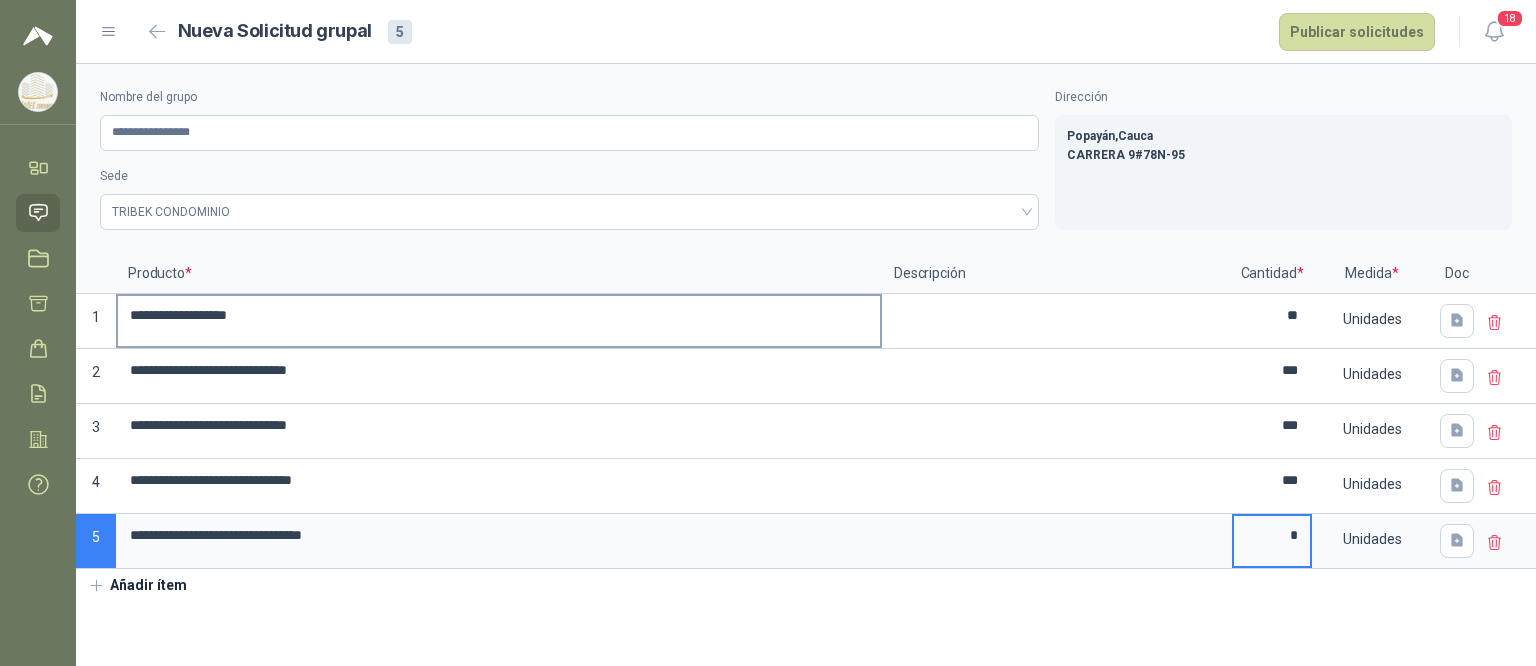 type on "*" 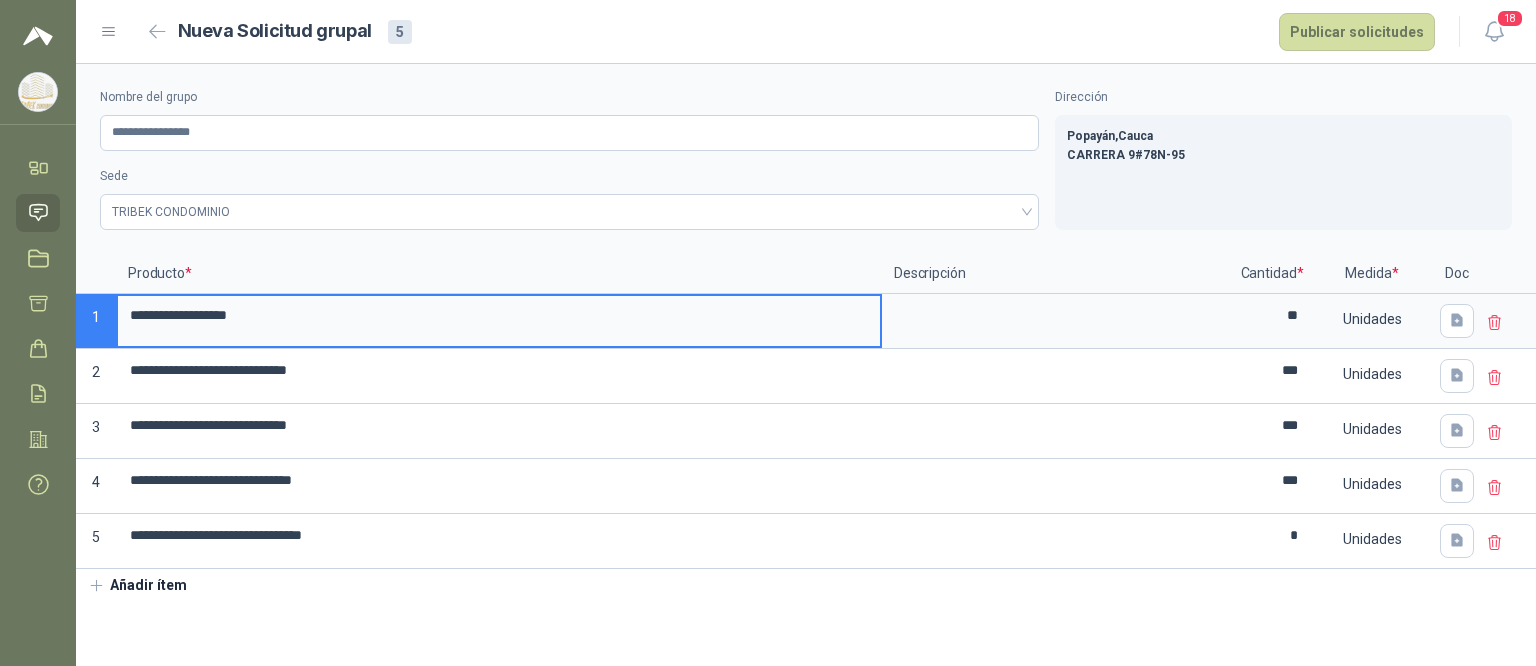 click on "**********" at bounding box center [499, 315] 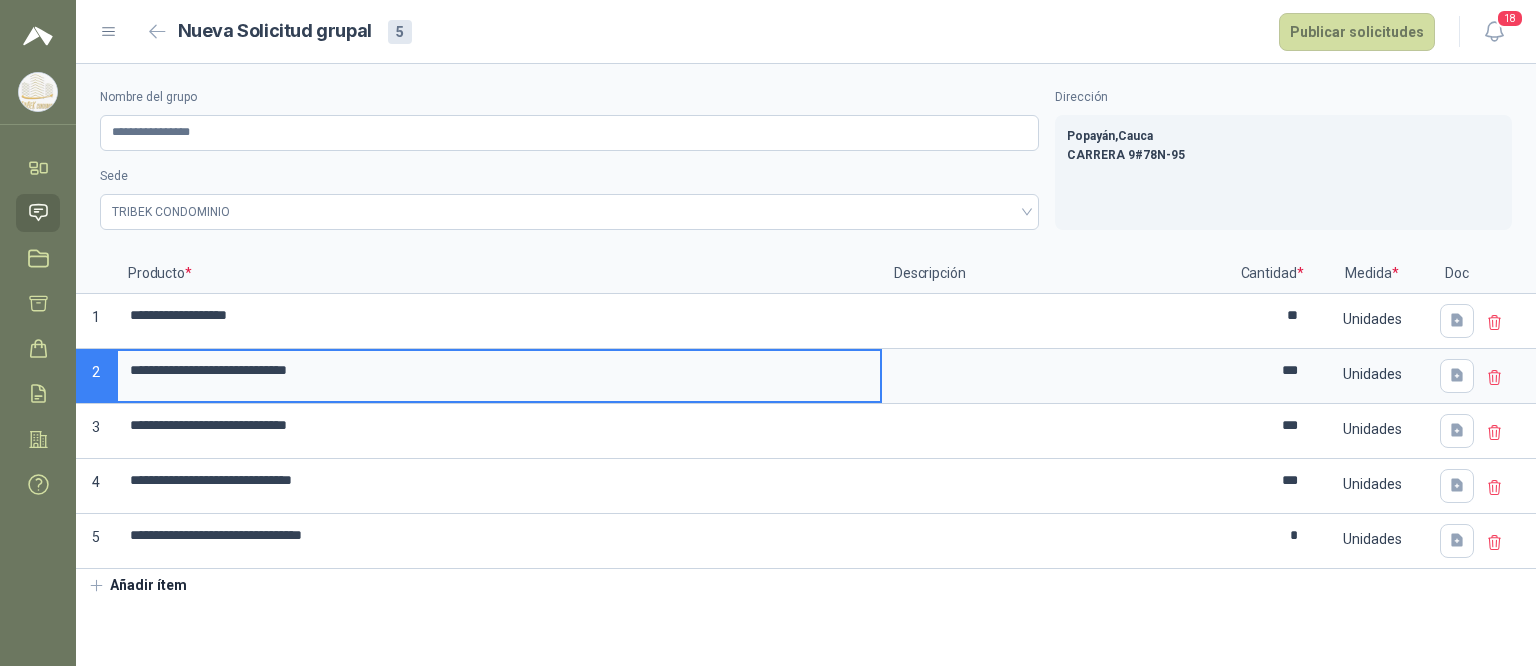 click on "**********" at bounding box center (499, 370) 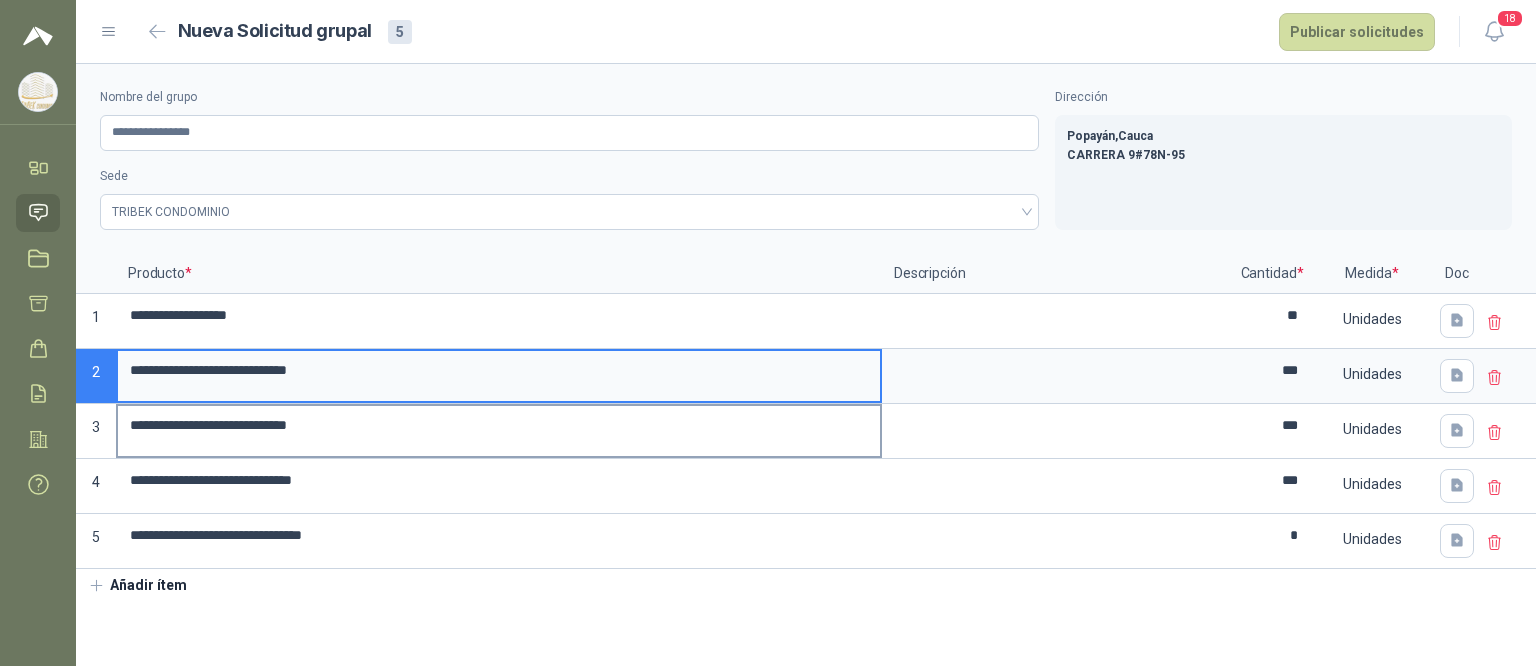 click on "**********" at bounding box center [499, 425] 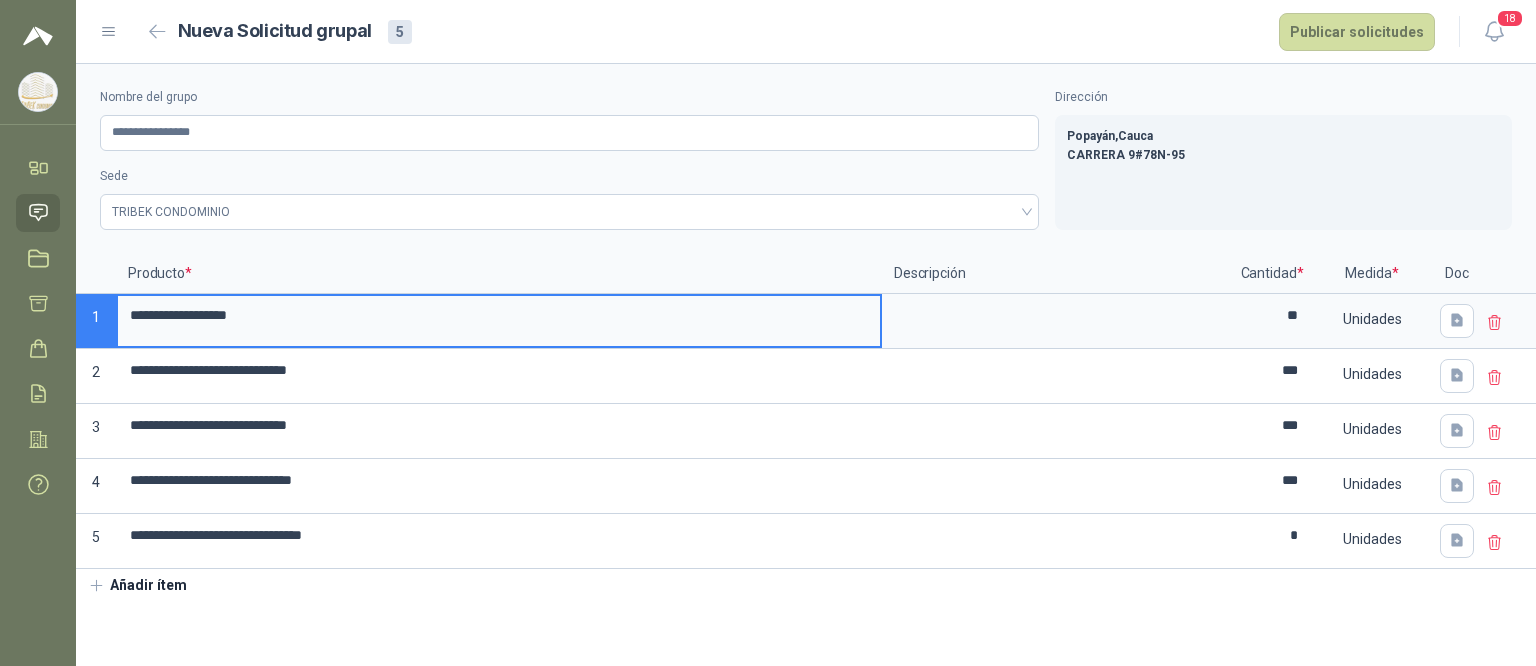 click on "**********" at bounding box center [499, 315] 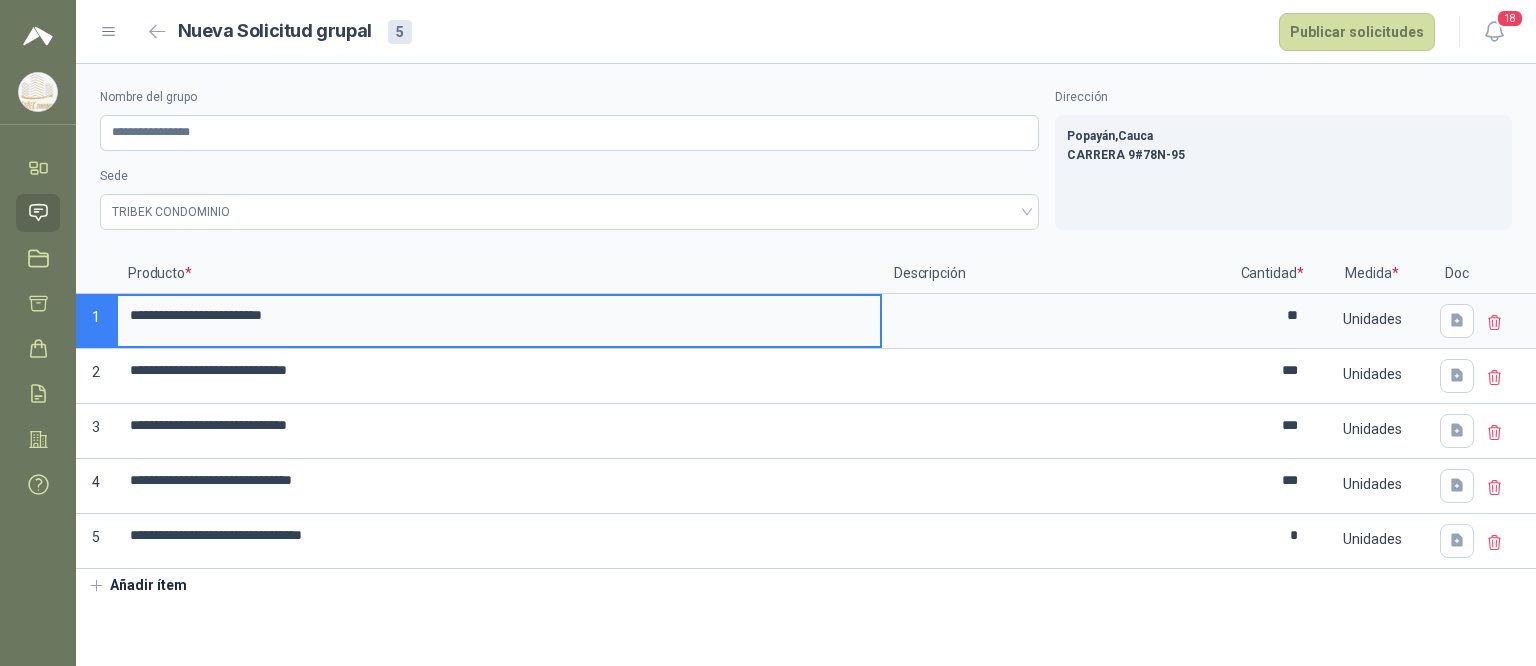 type on "**********" 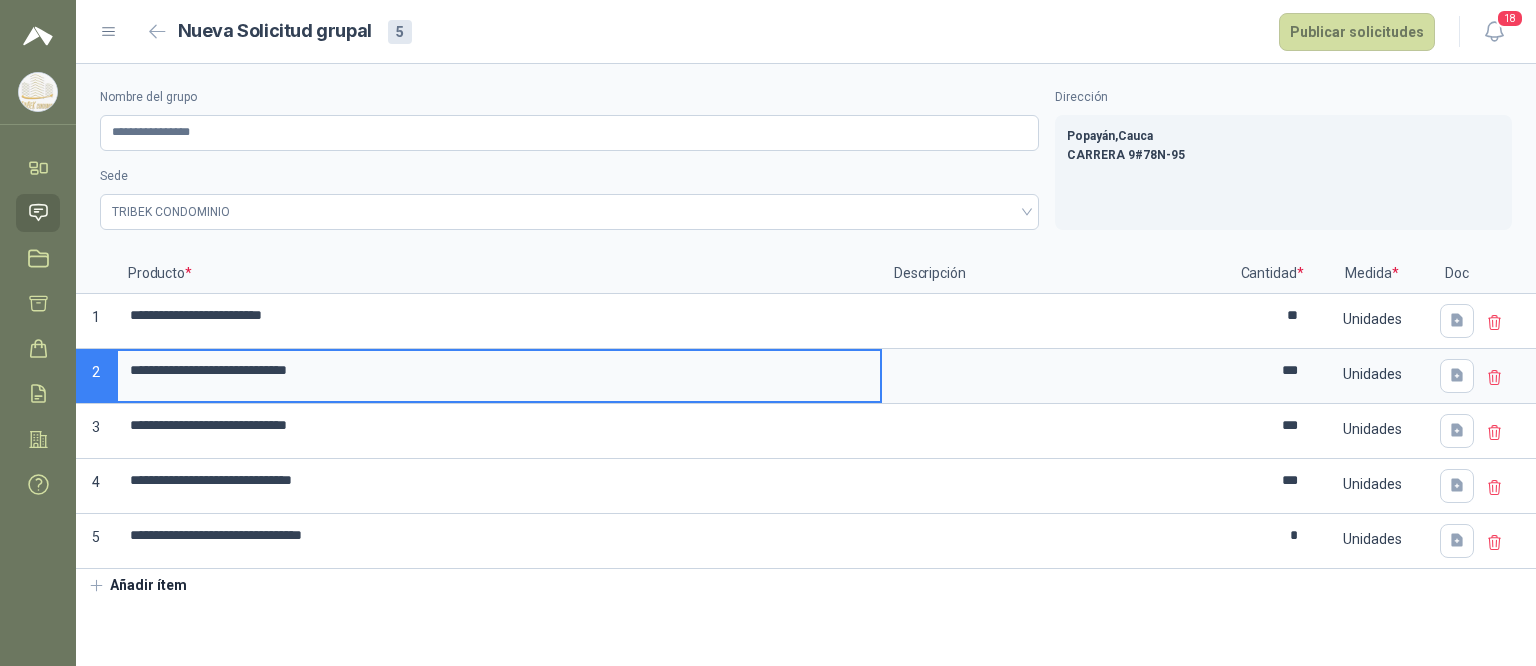 click on "**********" at bounding box center [499, 370] 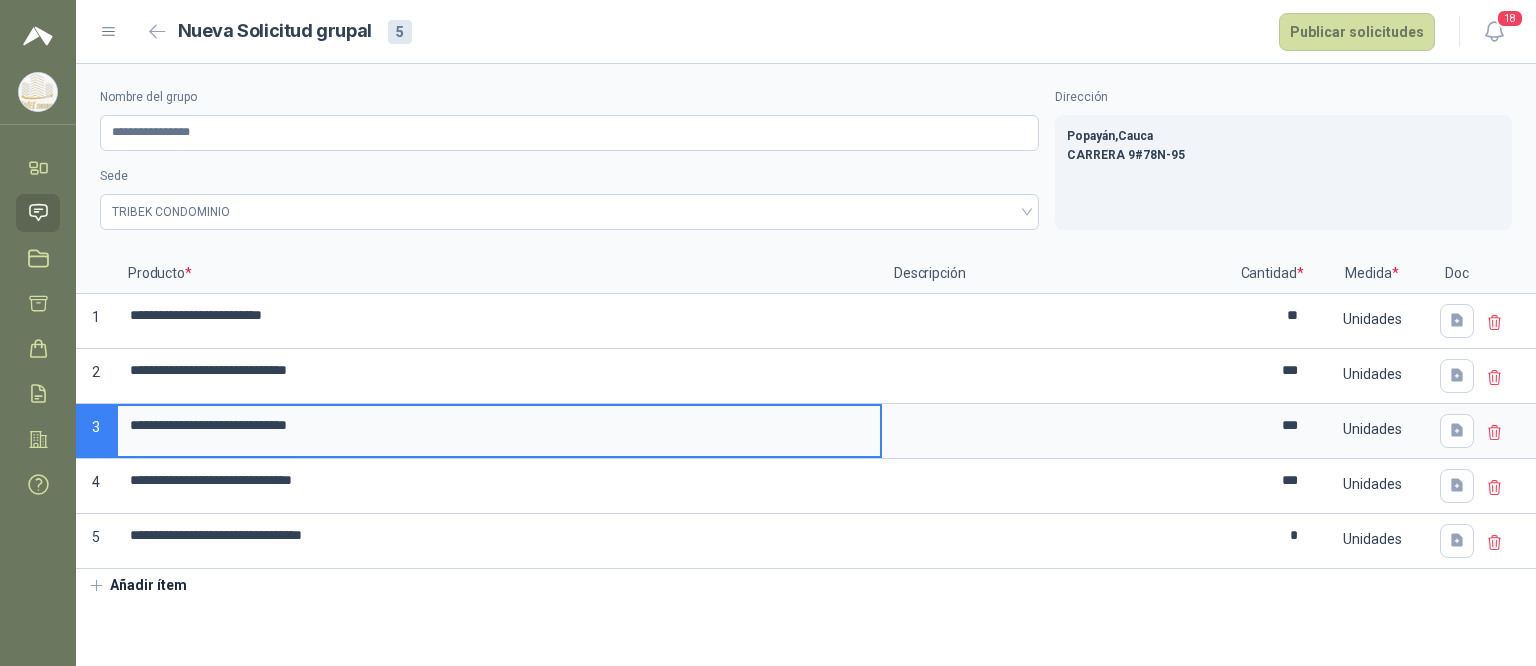 click on "**********" at bounding box center (499, 425) 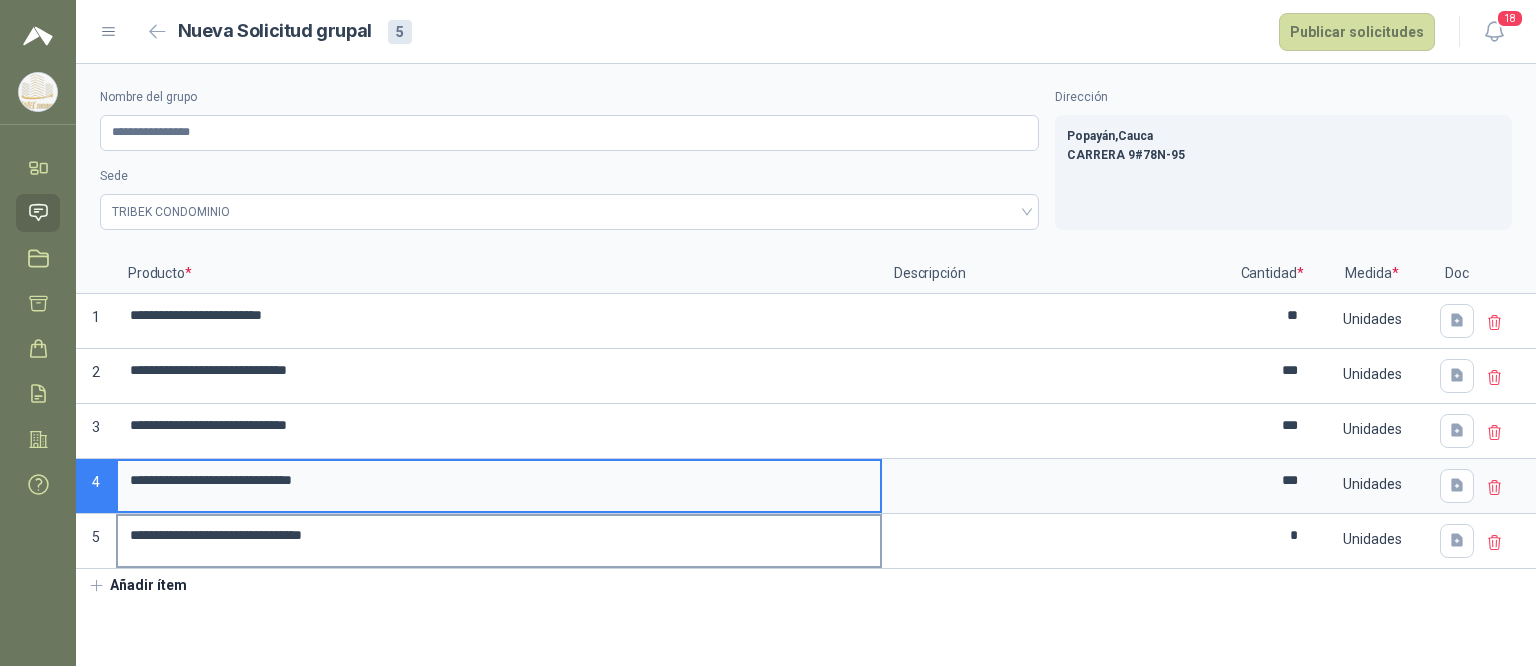 drag, startPoint x: 335, startPoint y: 477, endPoint x: 366, endPoint y: 530, distance: 61.400326 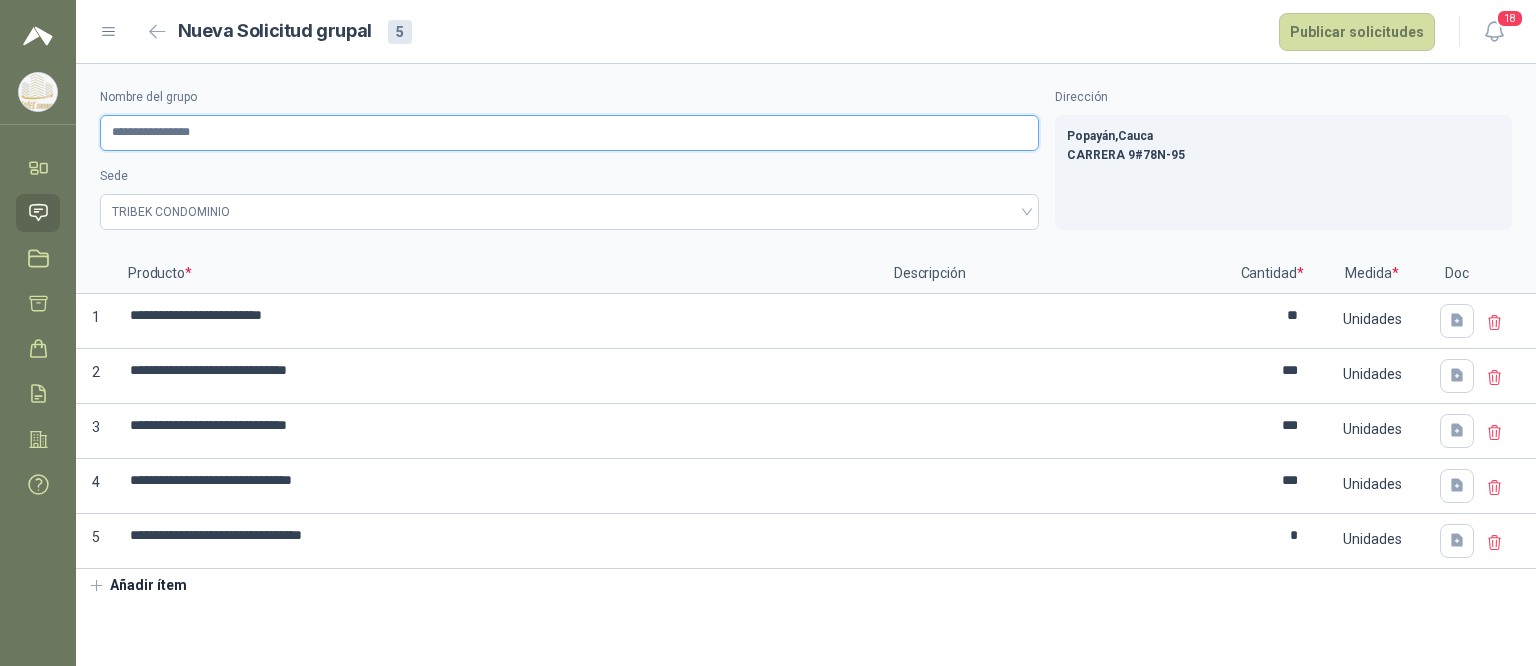 click on "**********" at bounding box center [569, 133] 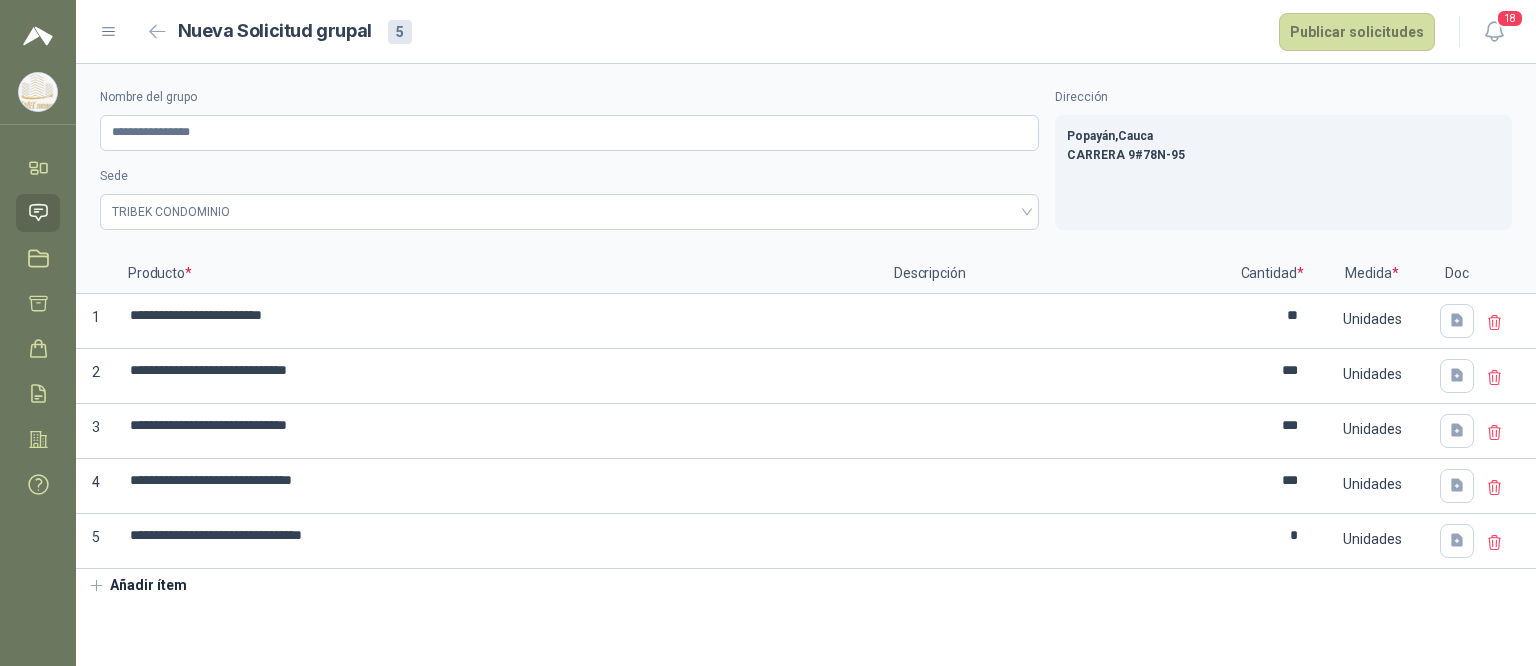 click on "**********" at bounding box center [806, 333] 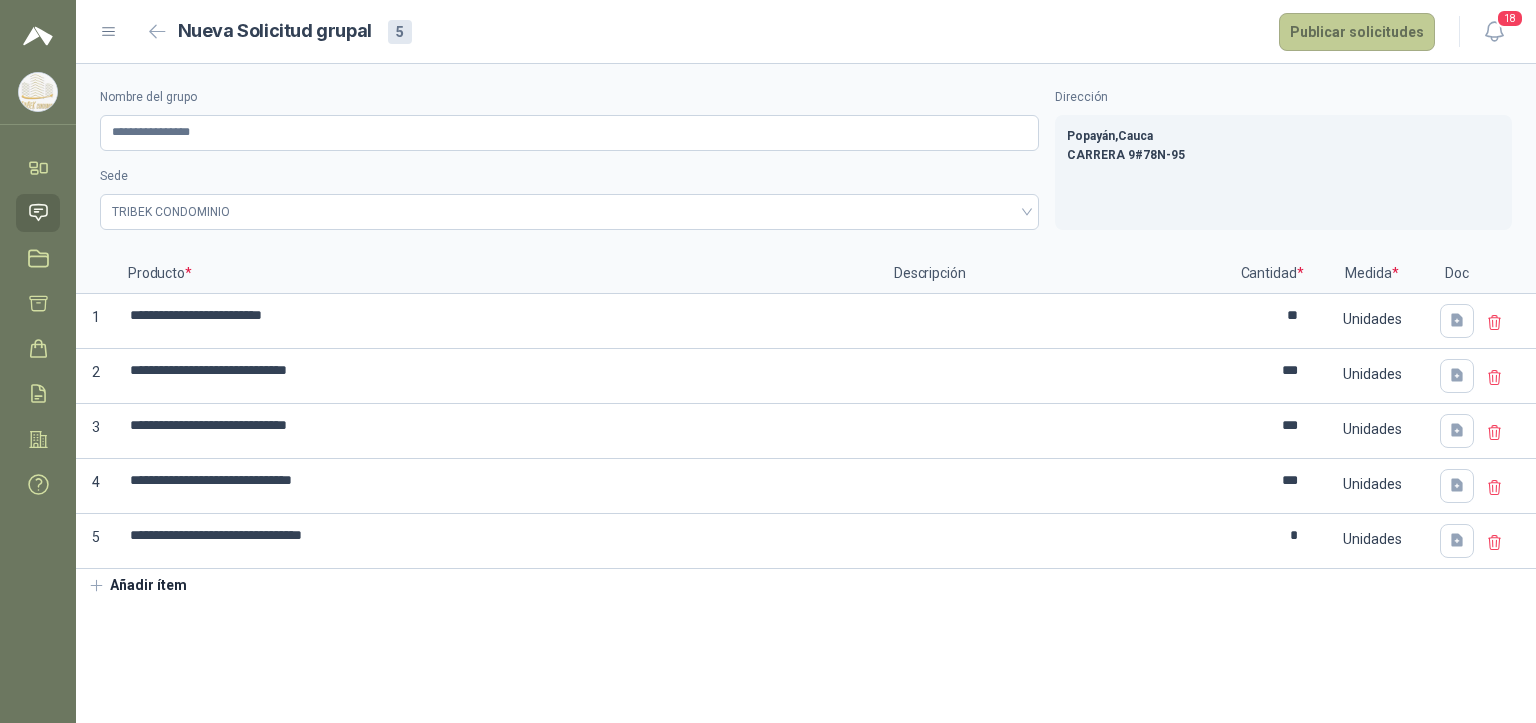 click on "Publicar solicitudes" at bounding box center (1357, 32) 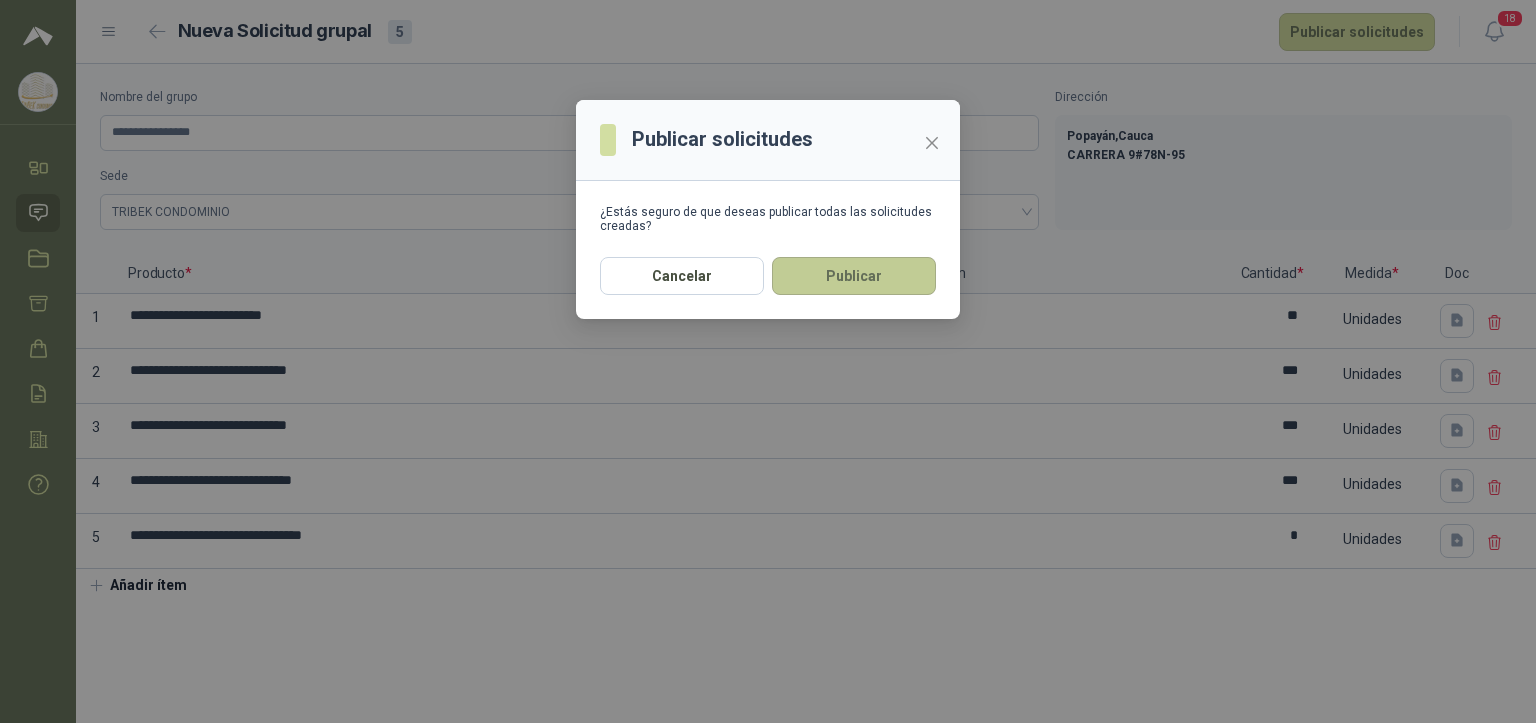 click on "Publicar" at bounding box center (854, 276) 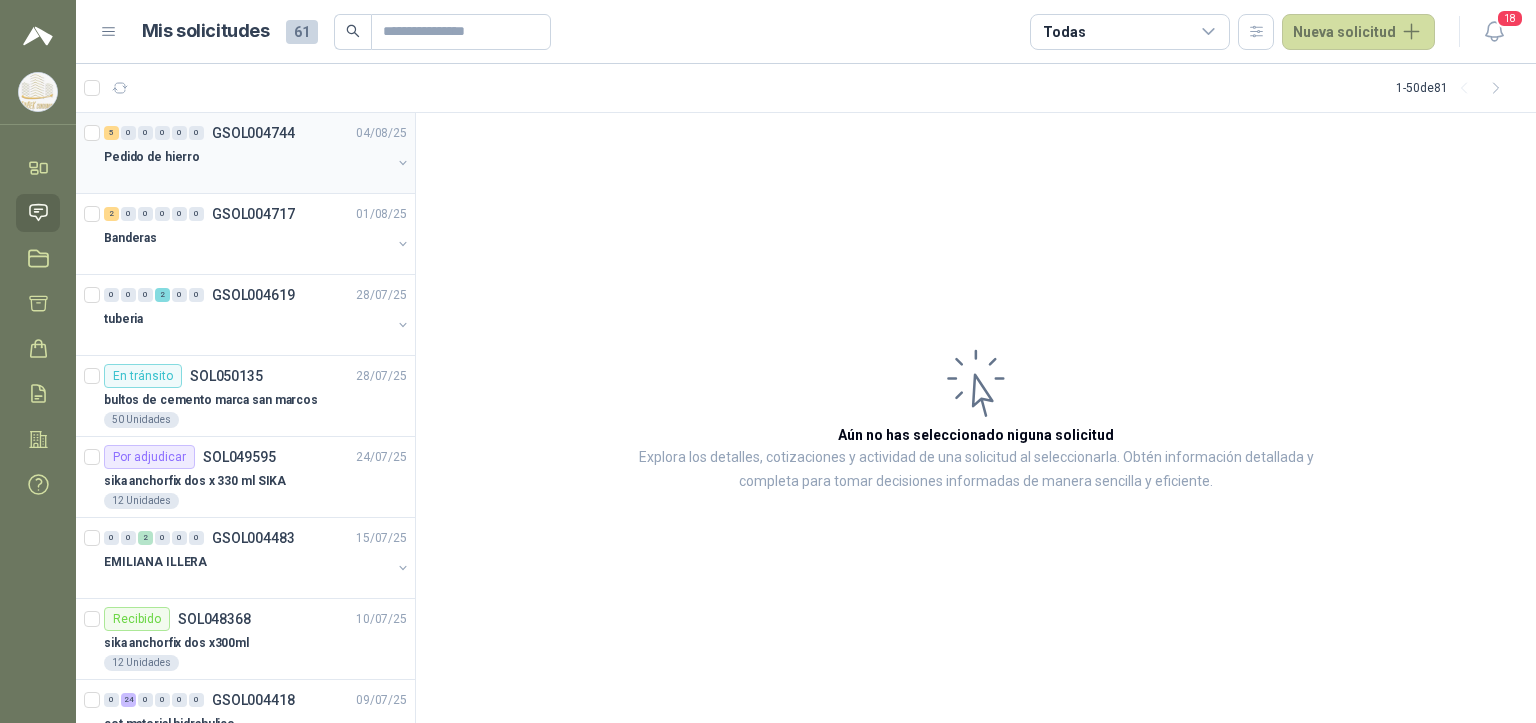 click at bounding box center (247, 177) 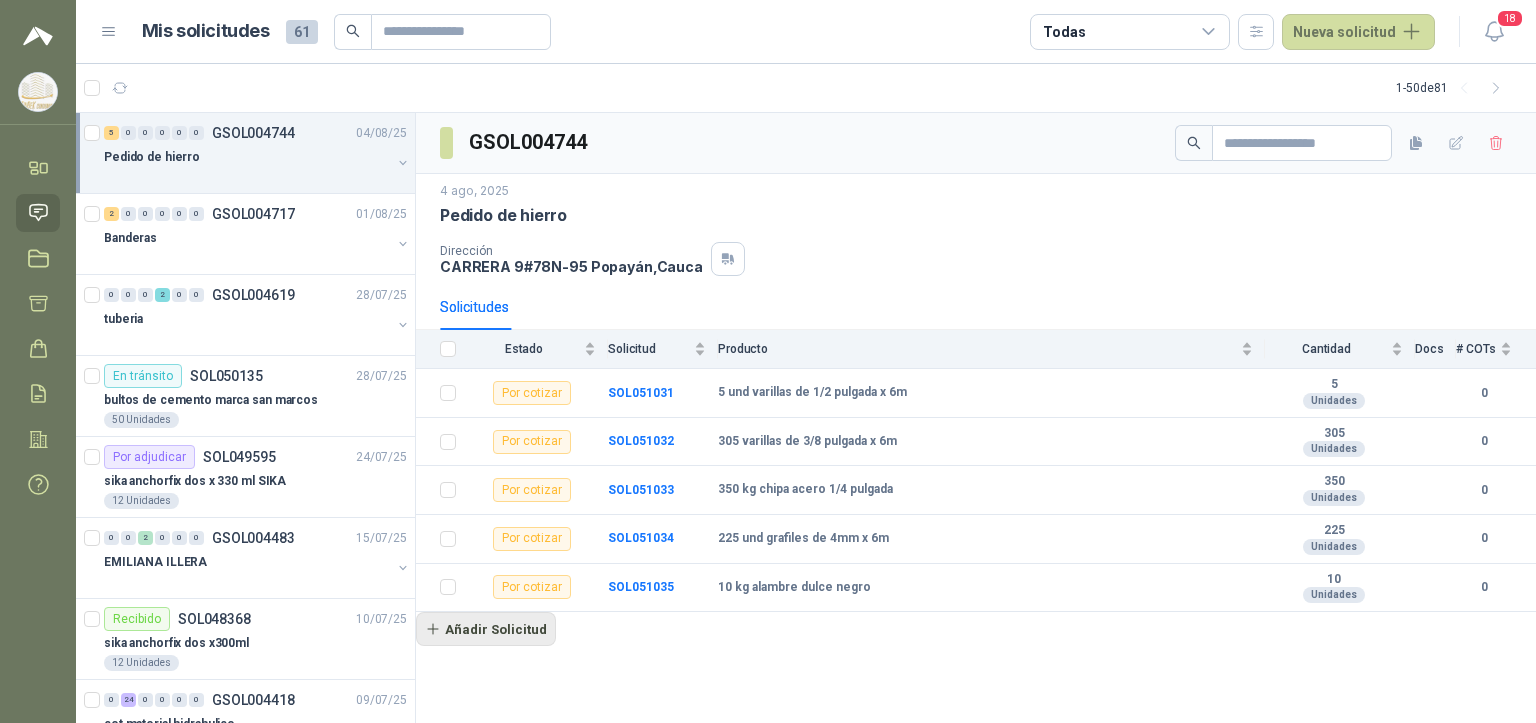 click on "Añadir Solicitud" at bounding box center [486, 629] 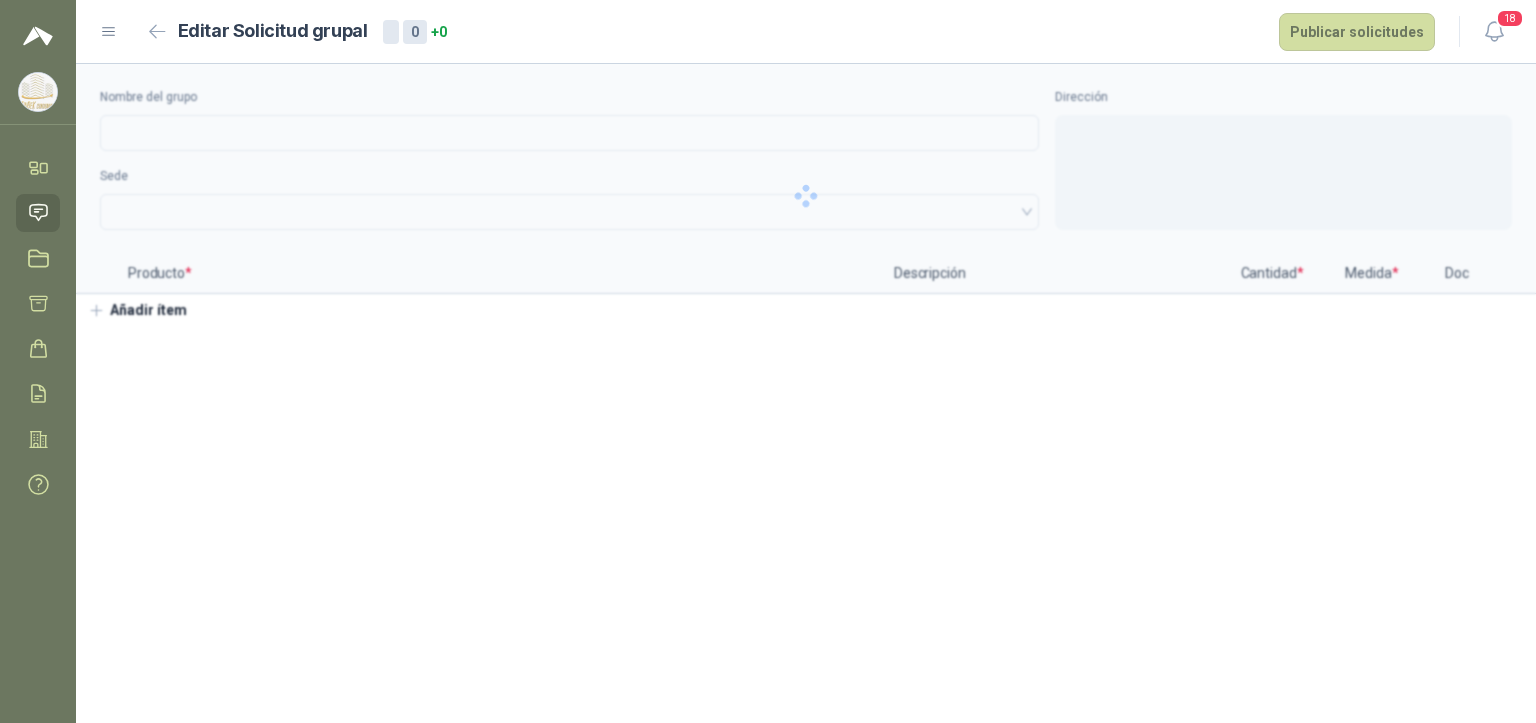 type on "**********" 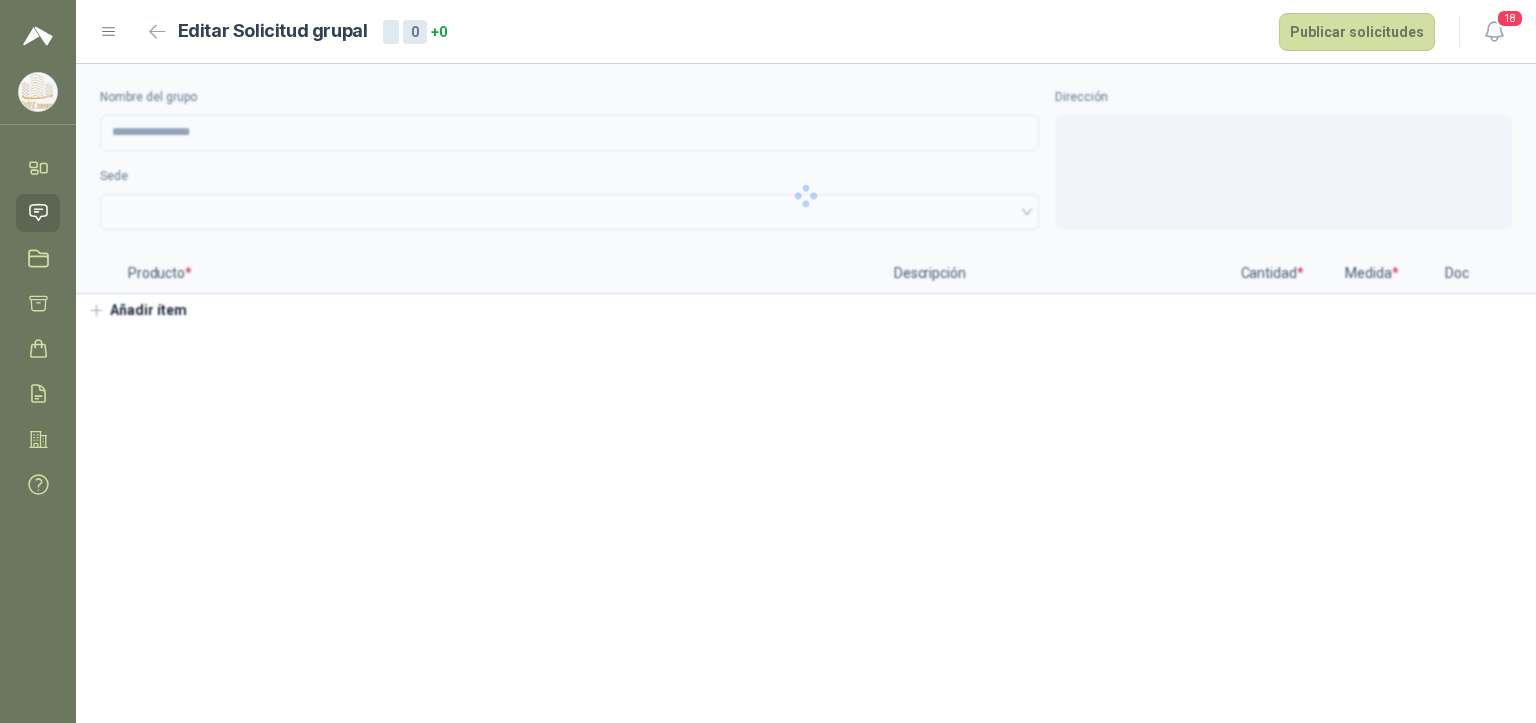 type 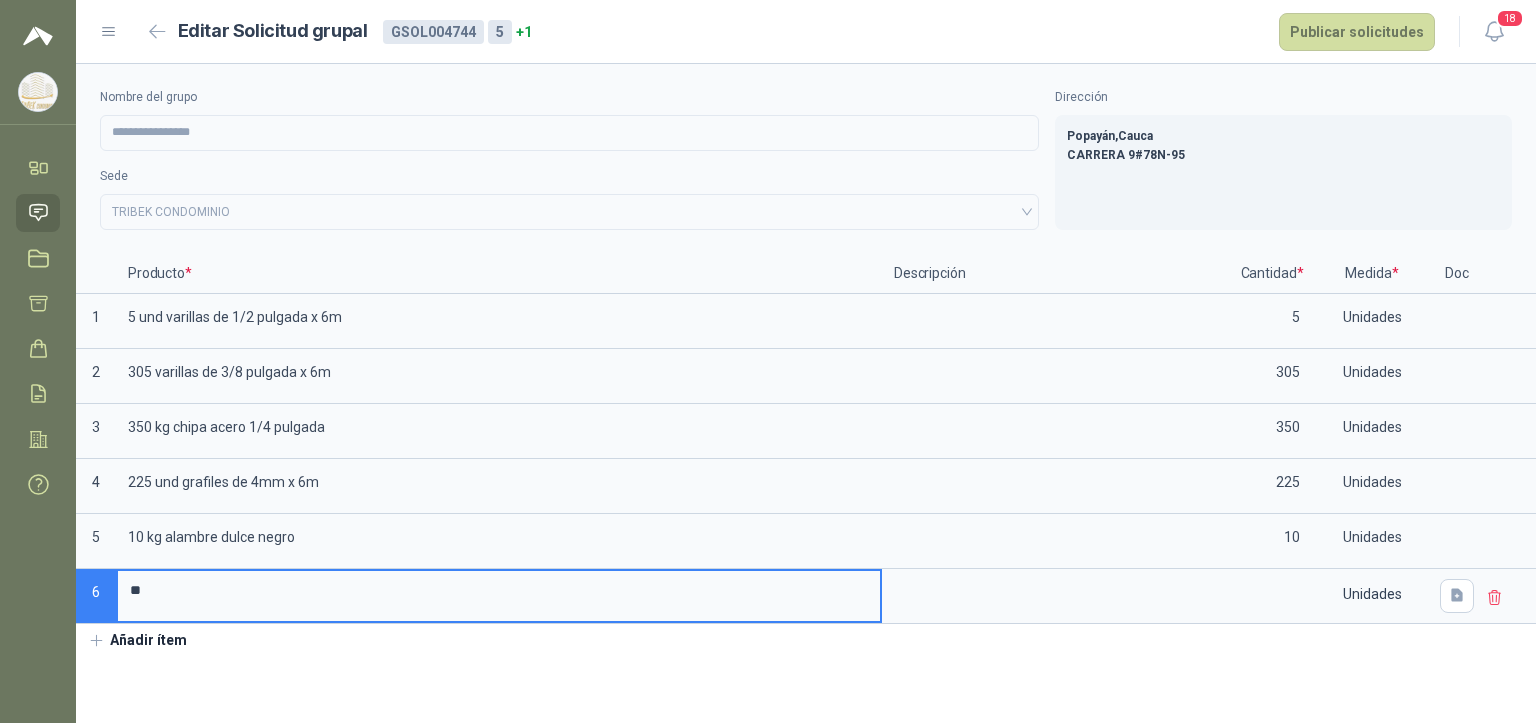 type on "*" 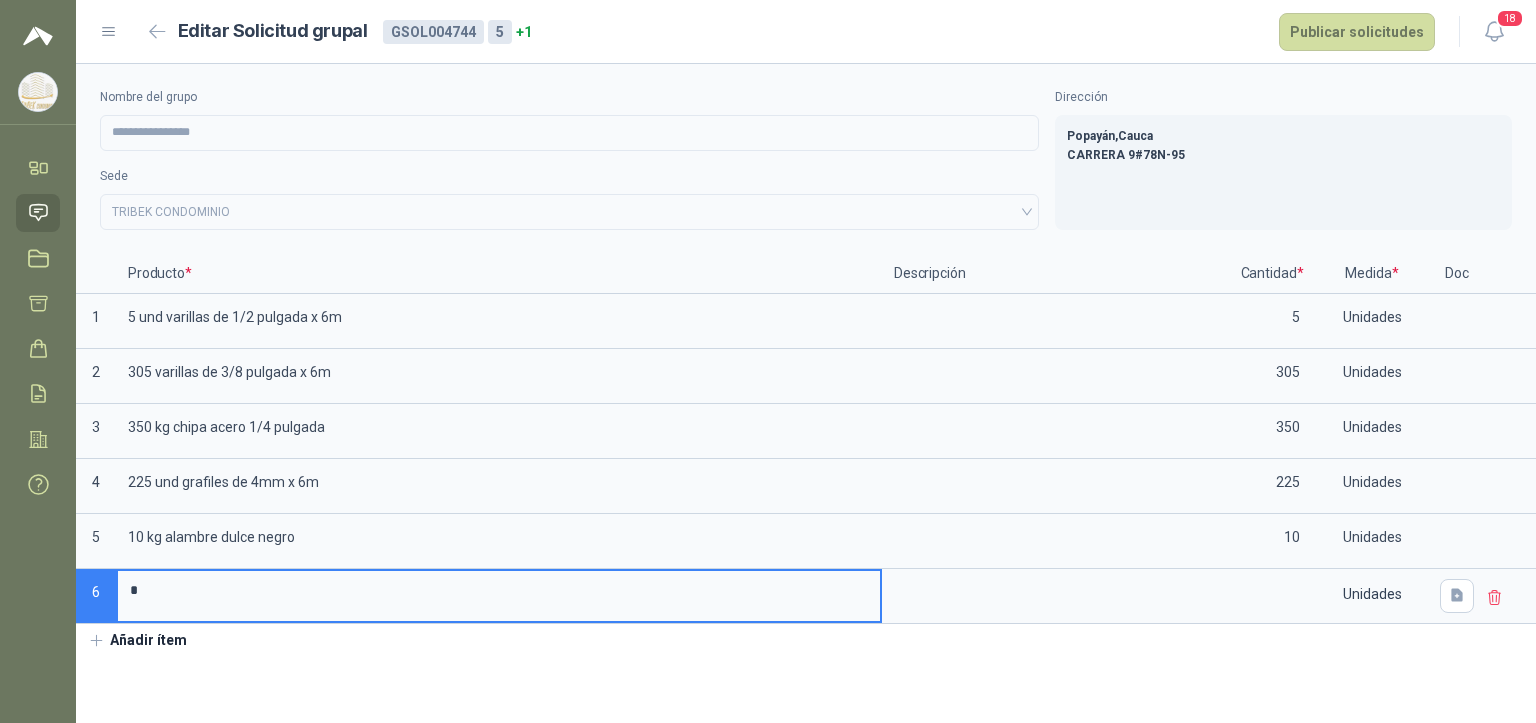 type 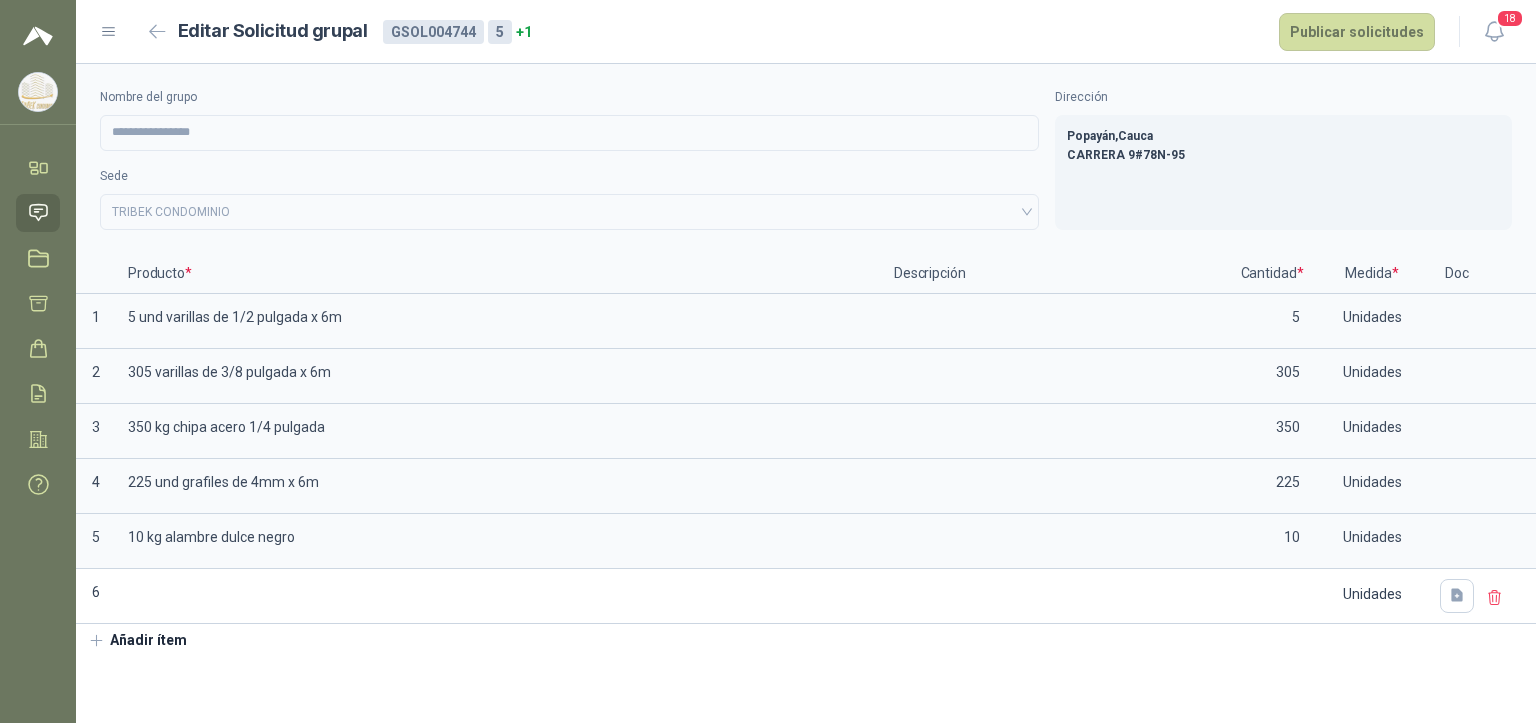click on "**********" at bounding box center [806, 393] 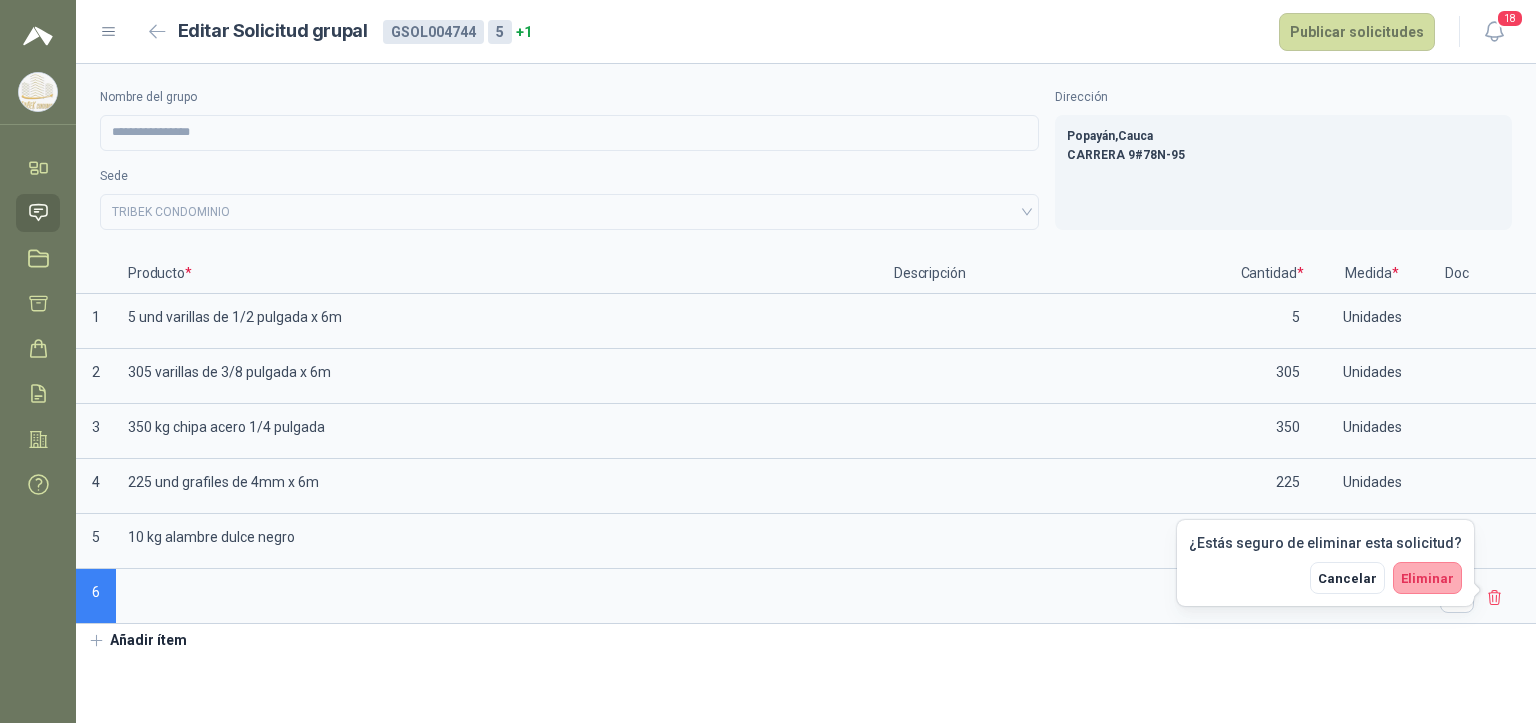 click on "Eliminar" at bounding box center [1427, 578] 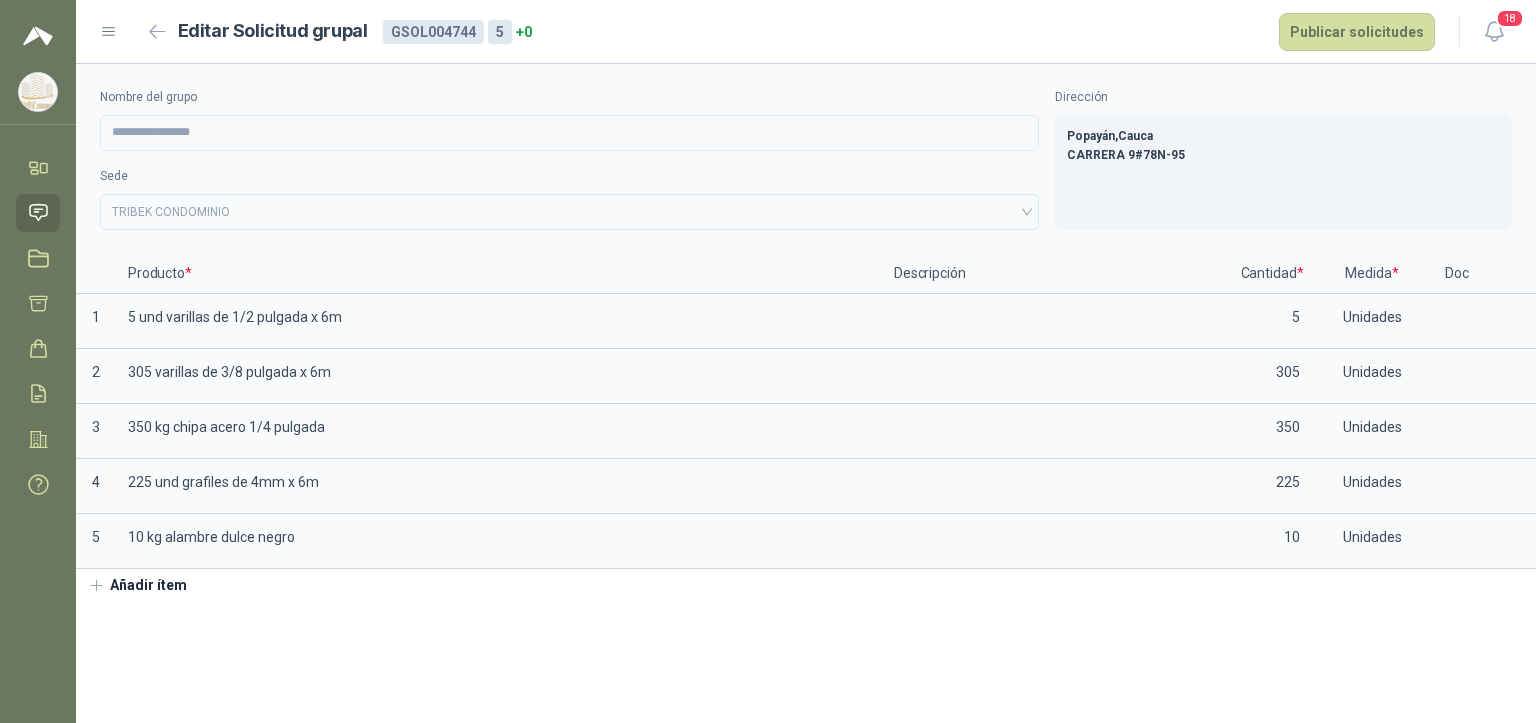 click on "Añadir ítem" at bounding box center (137, 586) 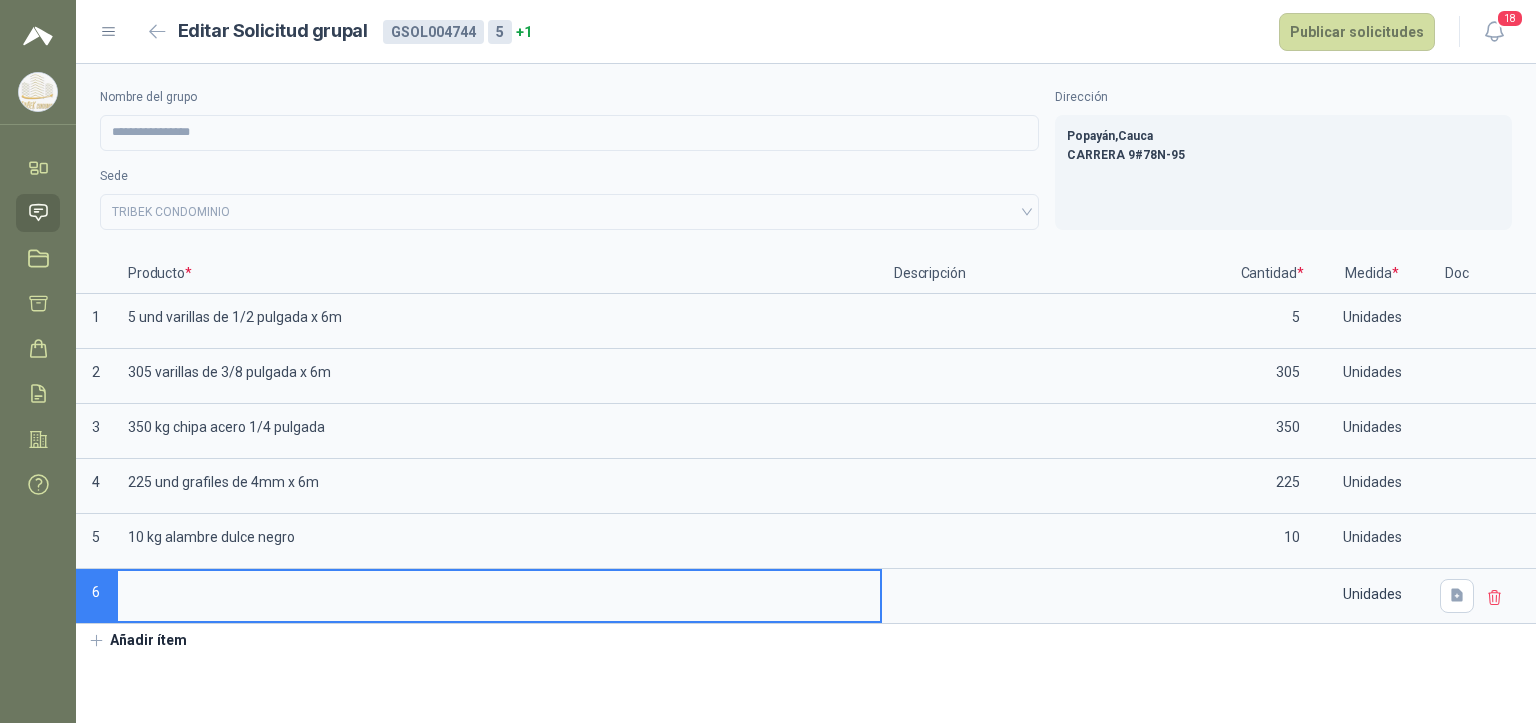 click at bounding box center (499, 590) 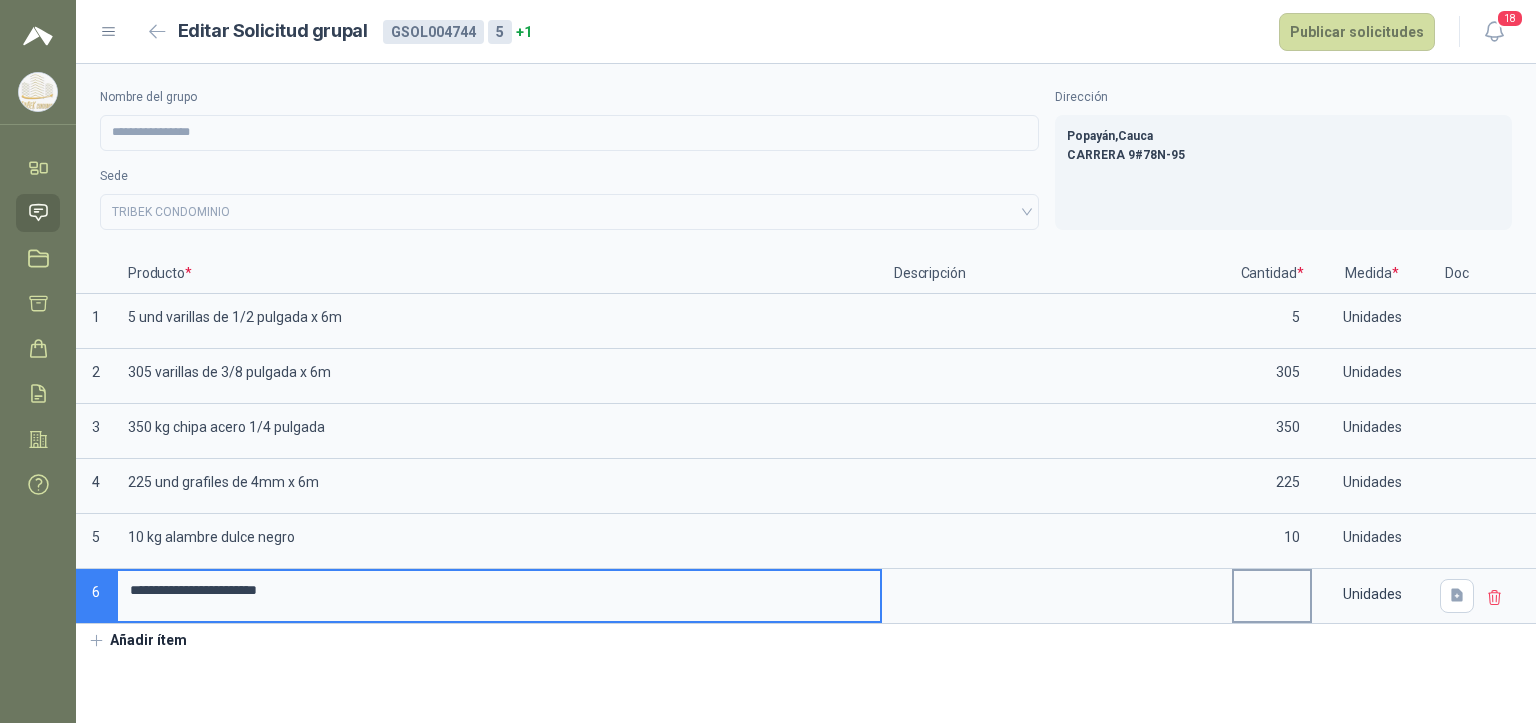 type on "**********" 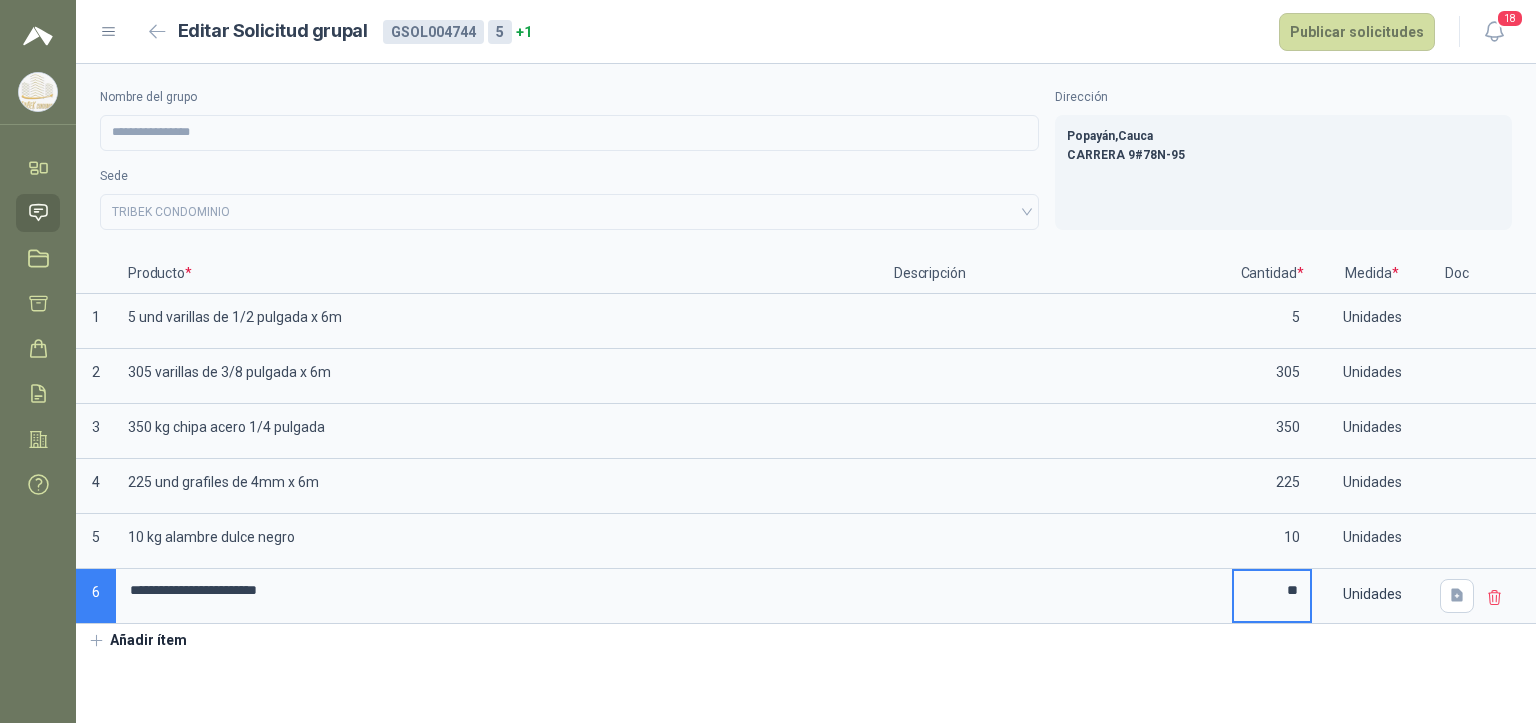 type on "**" 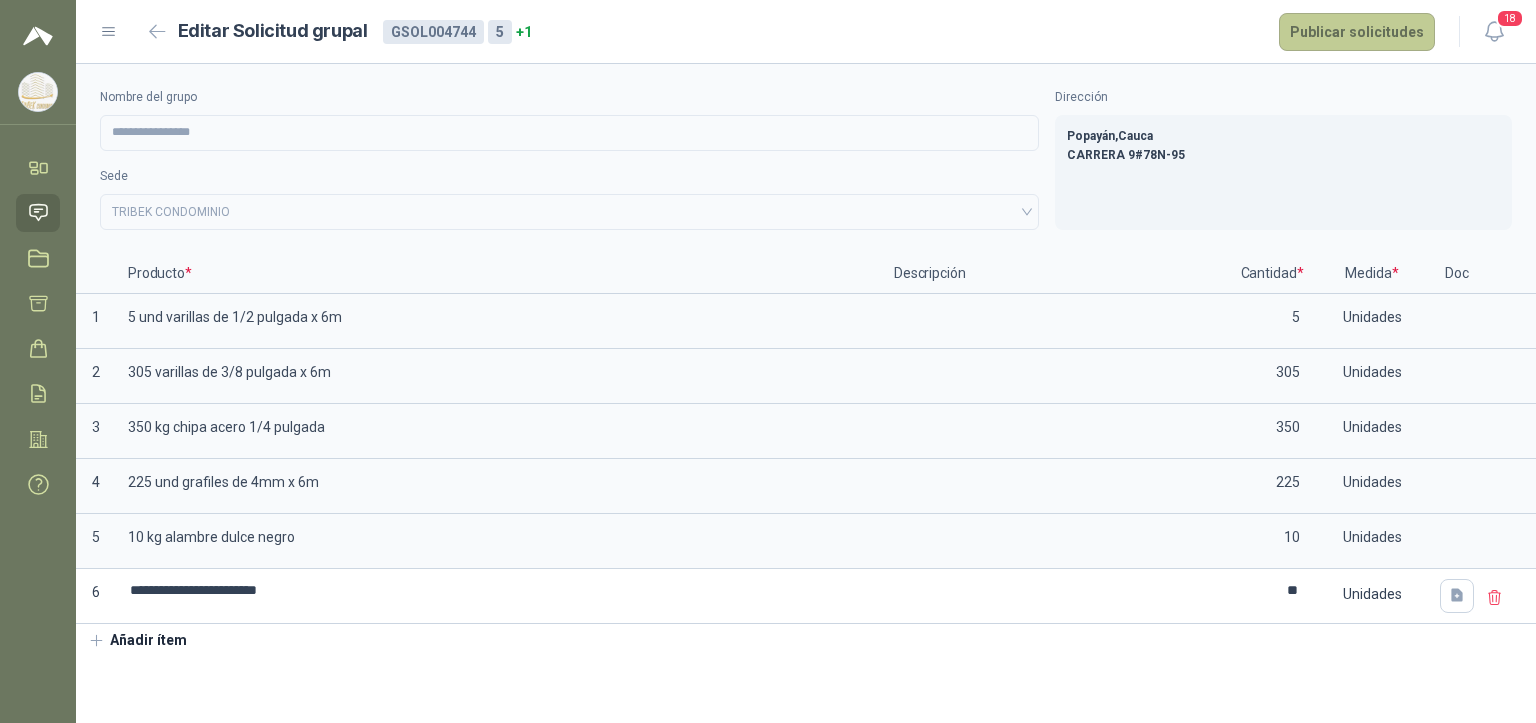 click on "Publicar solicitudes" at bounding box center (1357, 32) 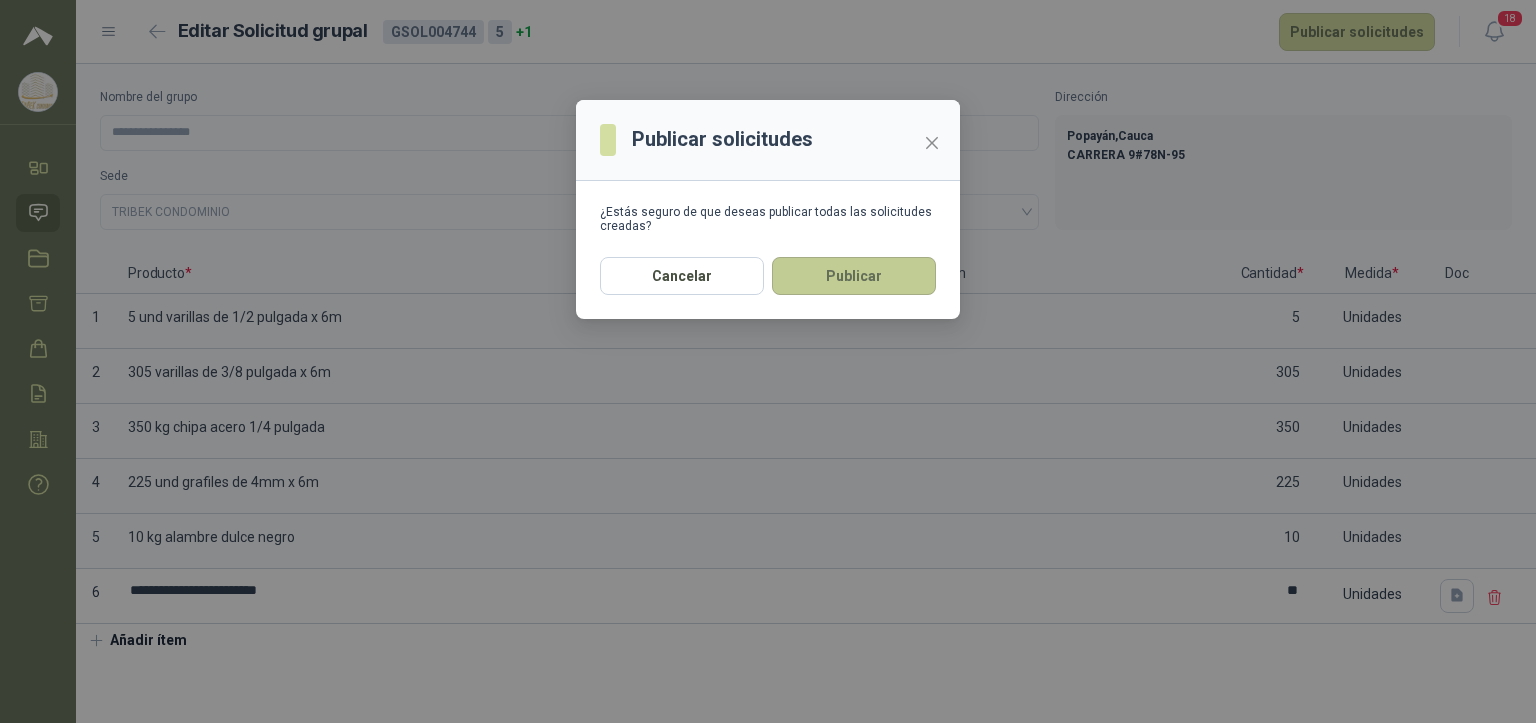 click on "Publicar" at bounding box center (854, 276) 